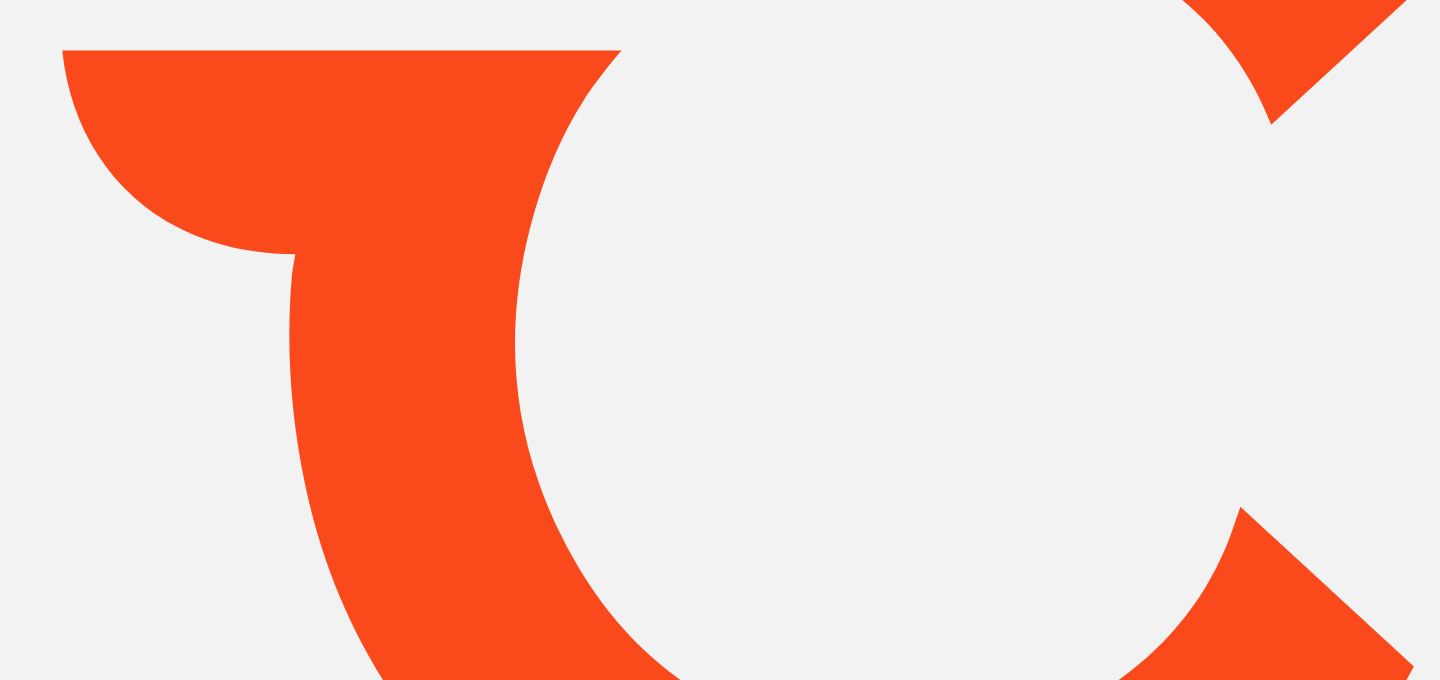scroll, scrollTop: 0, scrollLeft: 0, axis: both 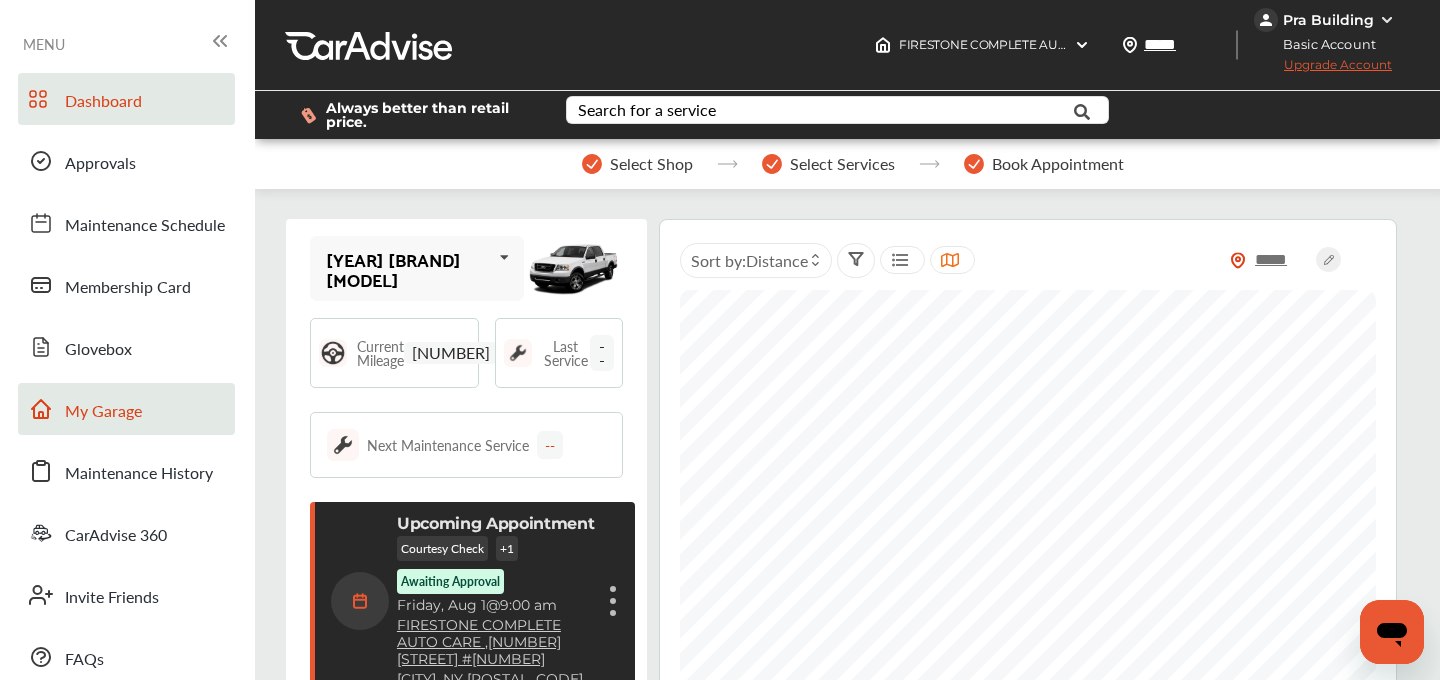 click on "My Garage" at bounding box center [103, 412] 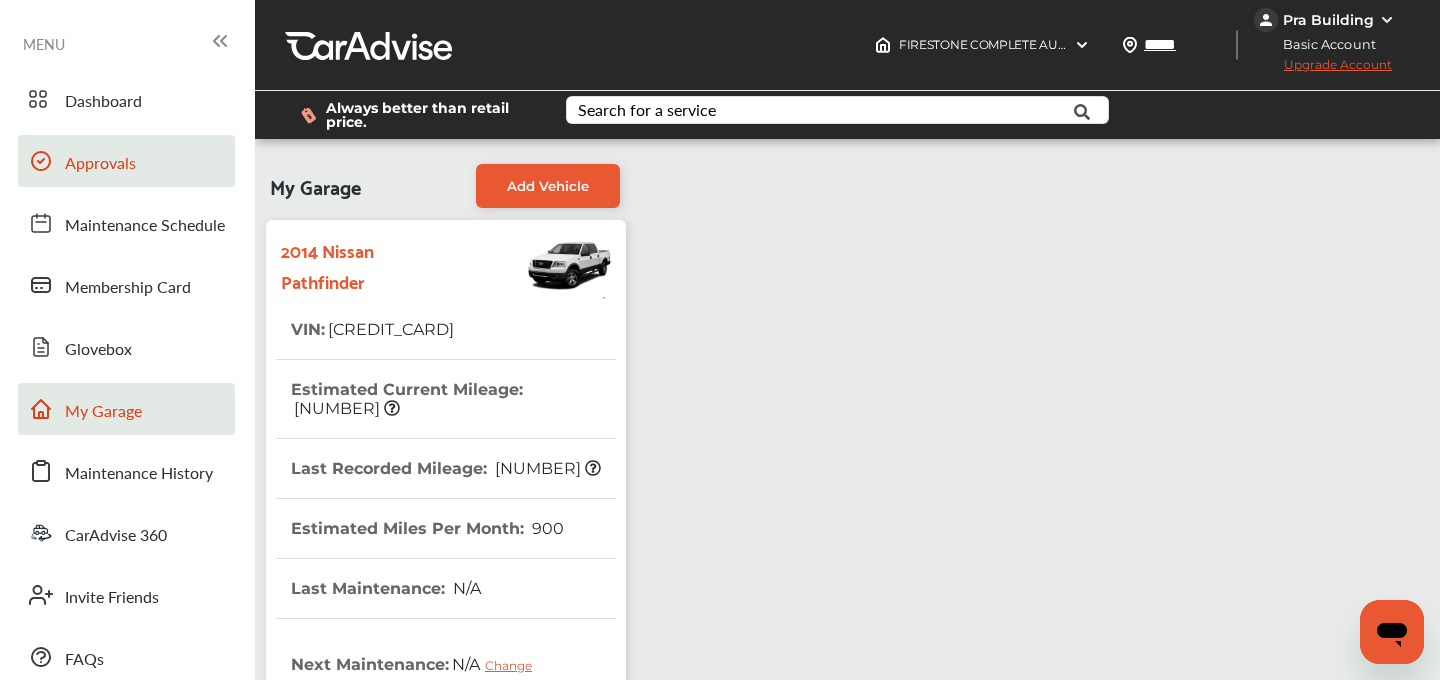 click on "Approvals" at bounding box center [126, 161] 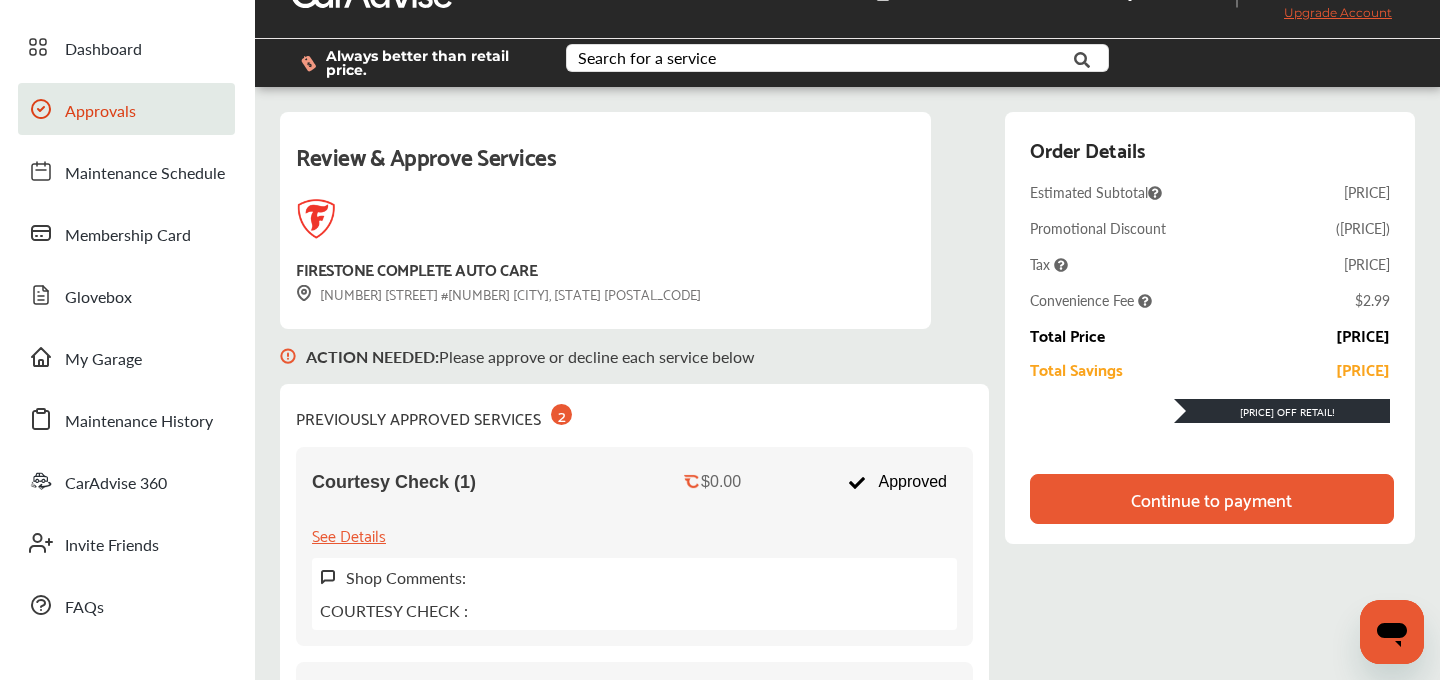 scroll, scrollTop: 33, scrollLeft: 0, axis: vertical 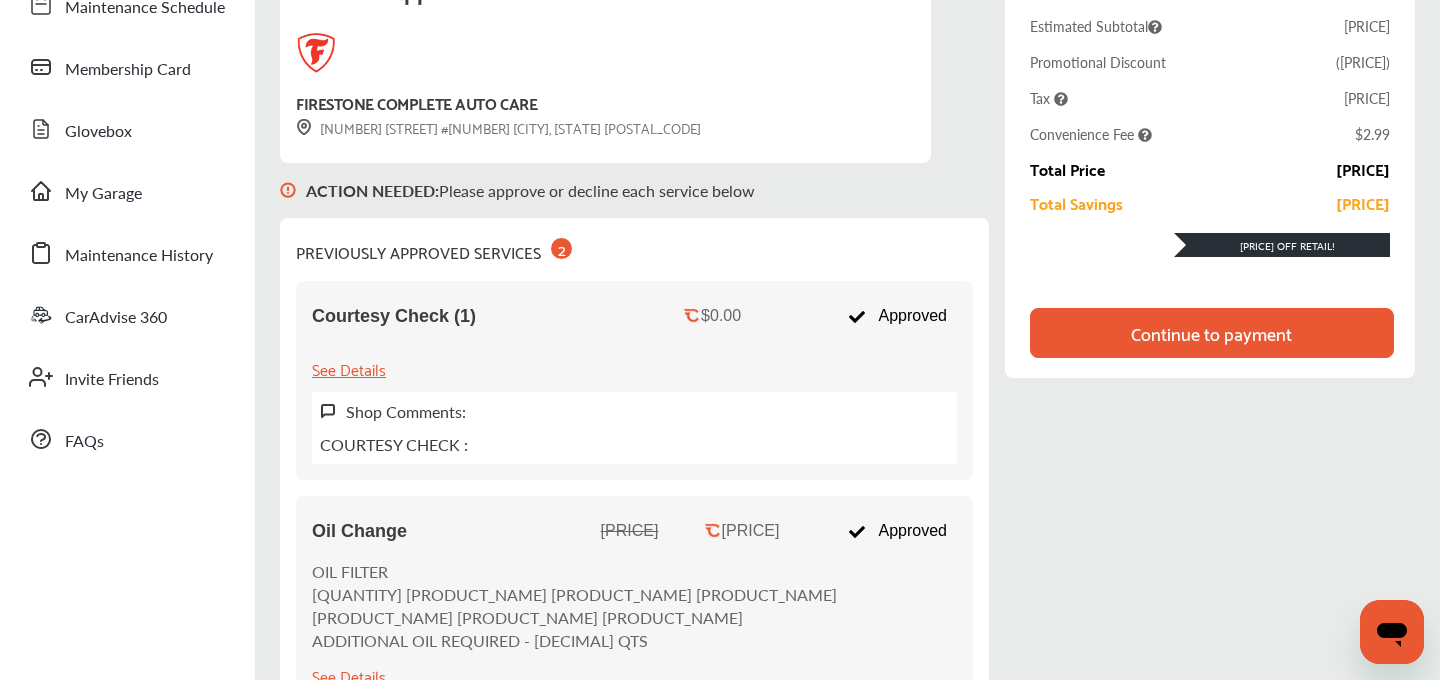 click on "Continue to payment" at bounding box center (1211, 333) 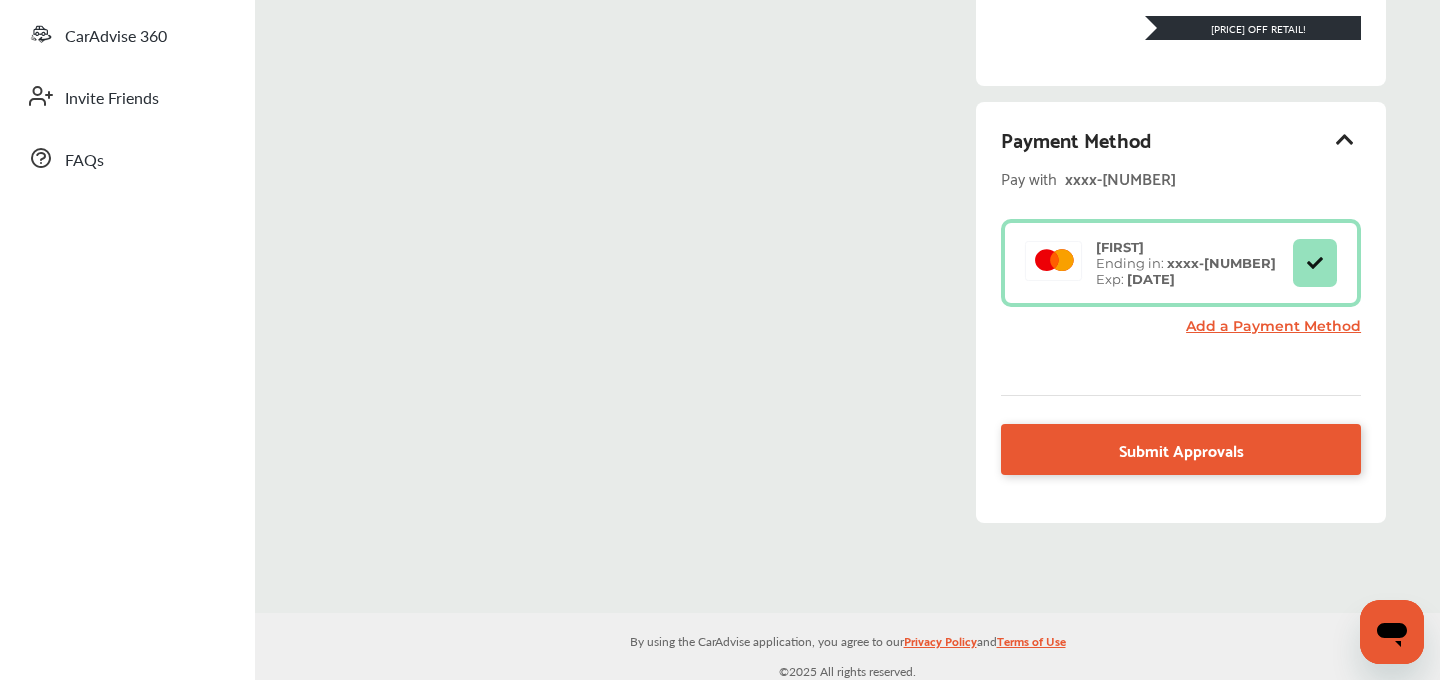 scroll, scrollTop: 500, scrollLeft: 0, axis: vertical 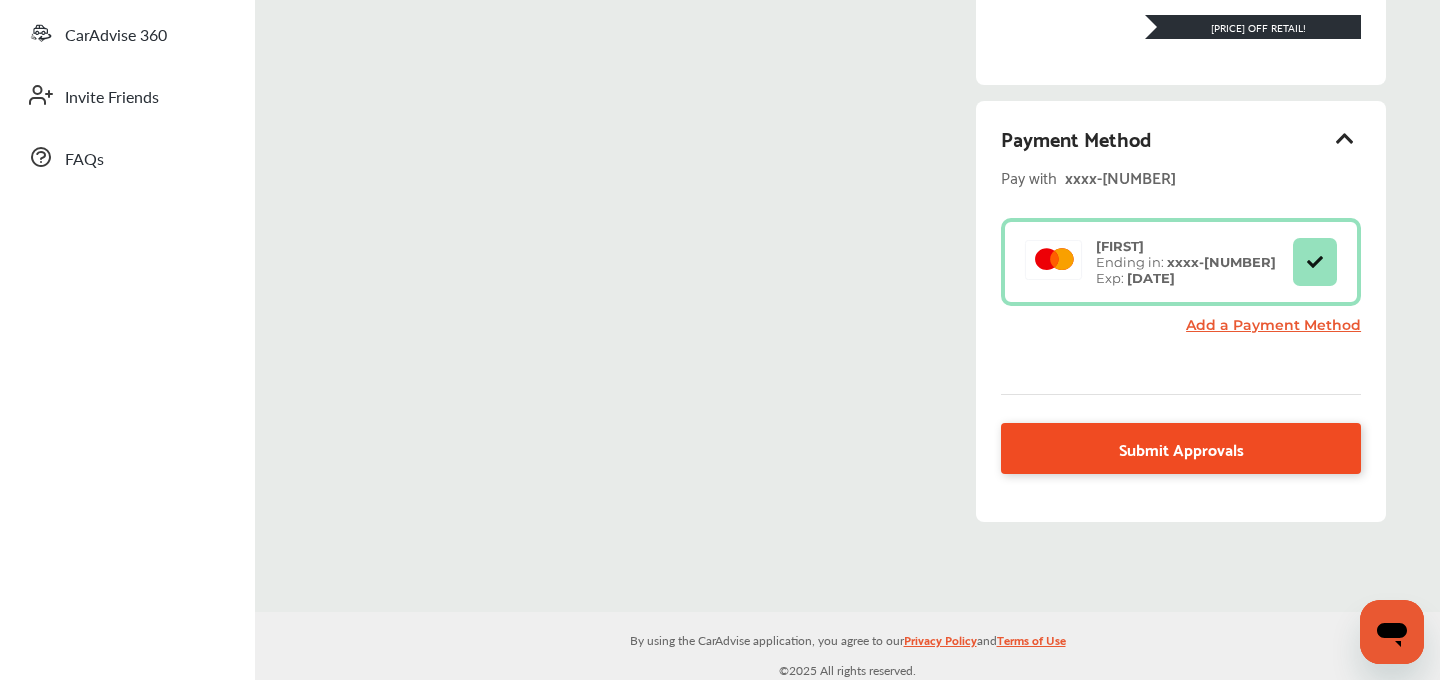 click on "Add a Payment Method" at bounding box center [1273, 325] 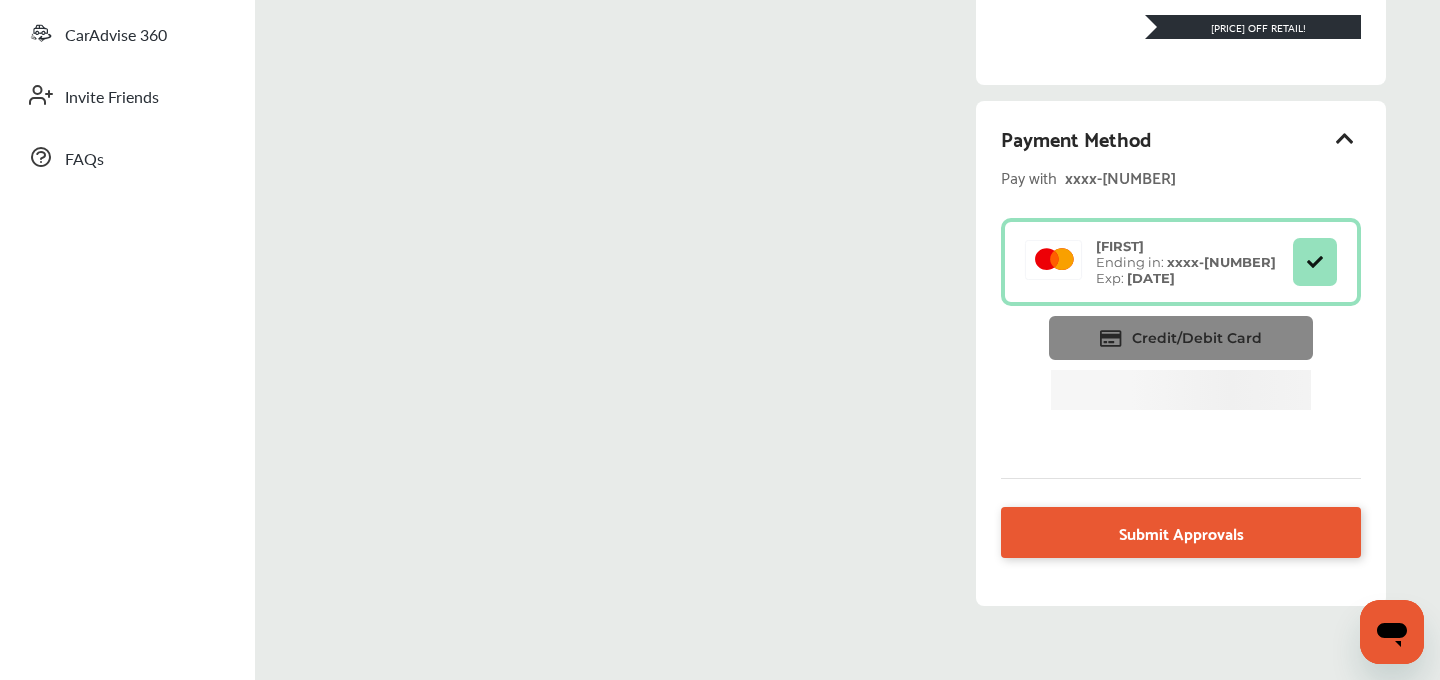 drag, startPoint x: 1215, startPoint y: 438, endPoint x: 1191, endPoint y: 324, distance: 116.498924 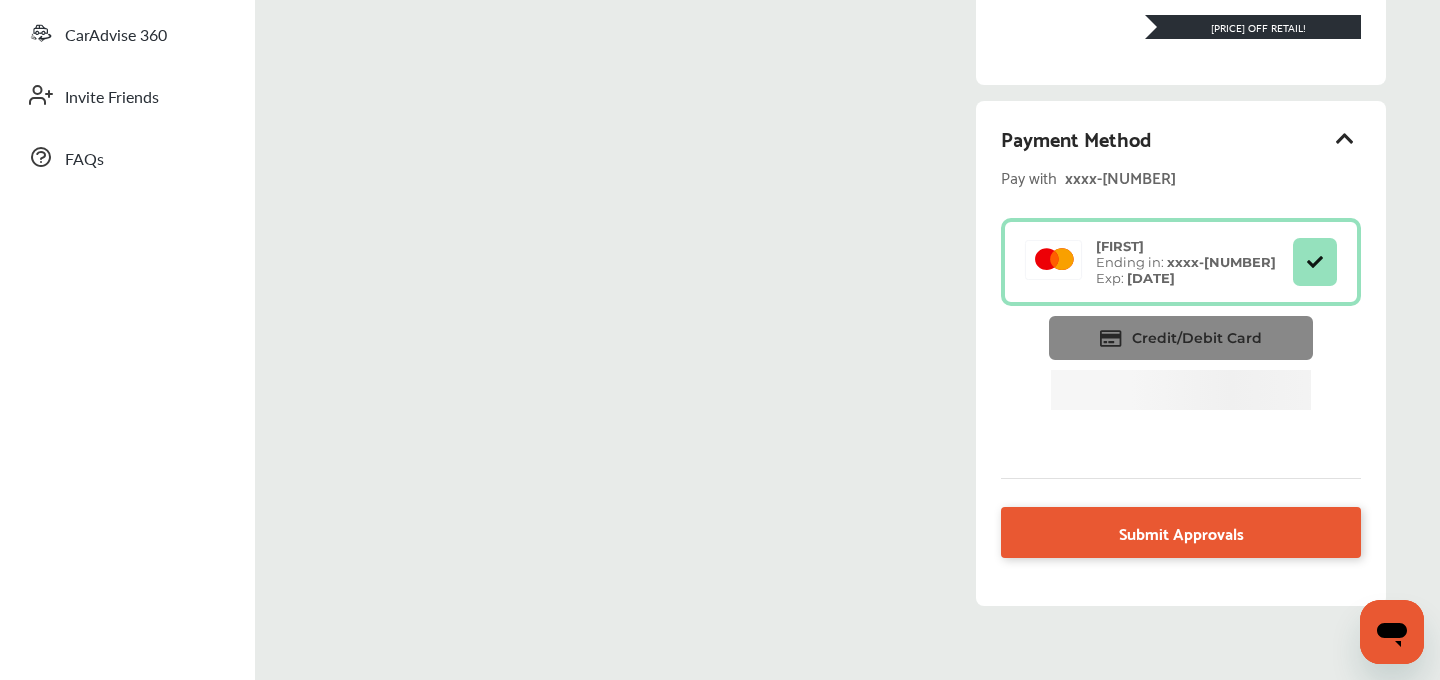 click on "Credit/Debit Card" at bounding box center (1181, 338) 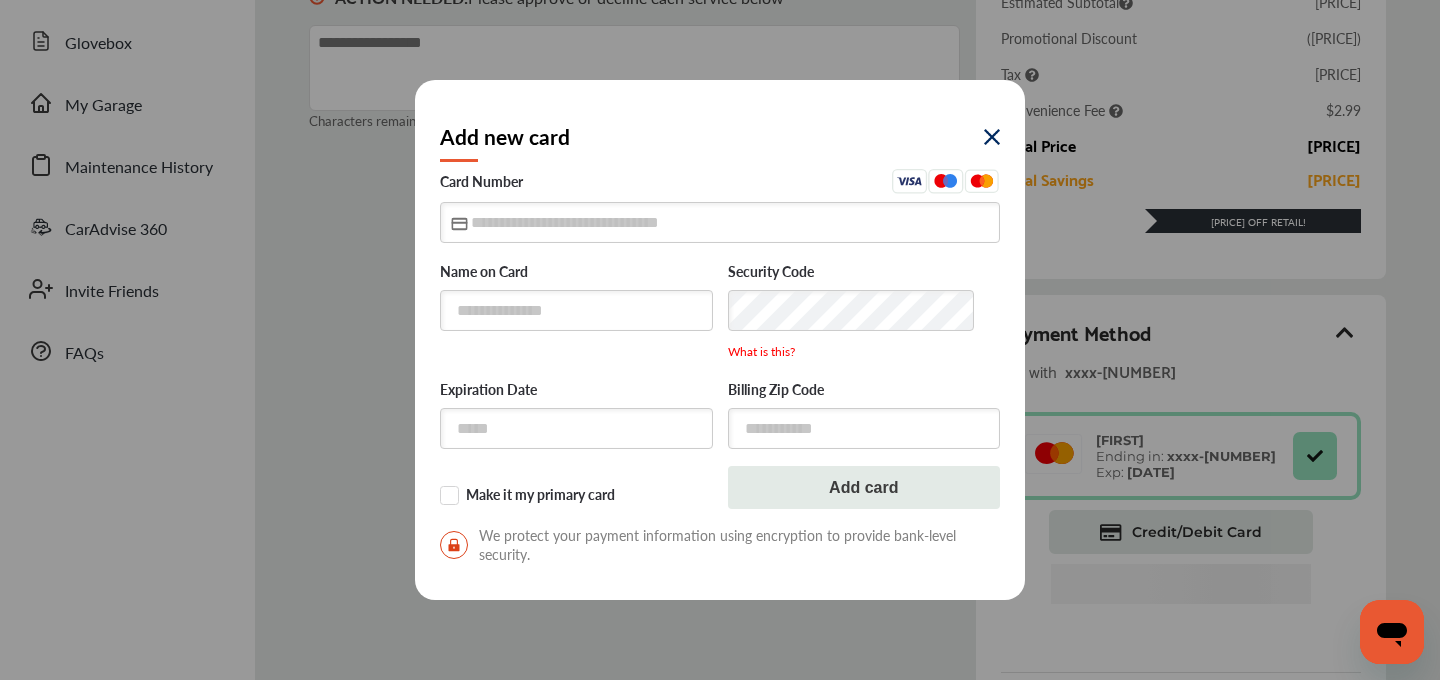 scroll, scrollTop: 0, scrollLeft: 0, axis: both 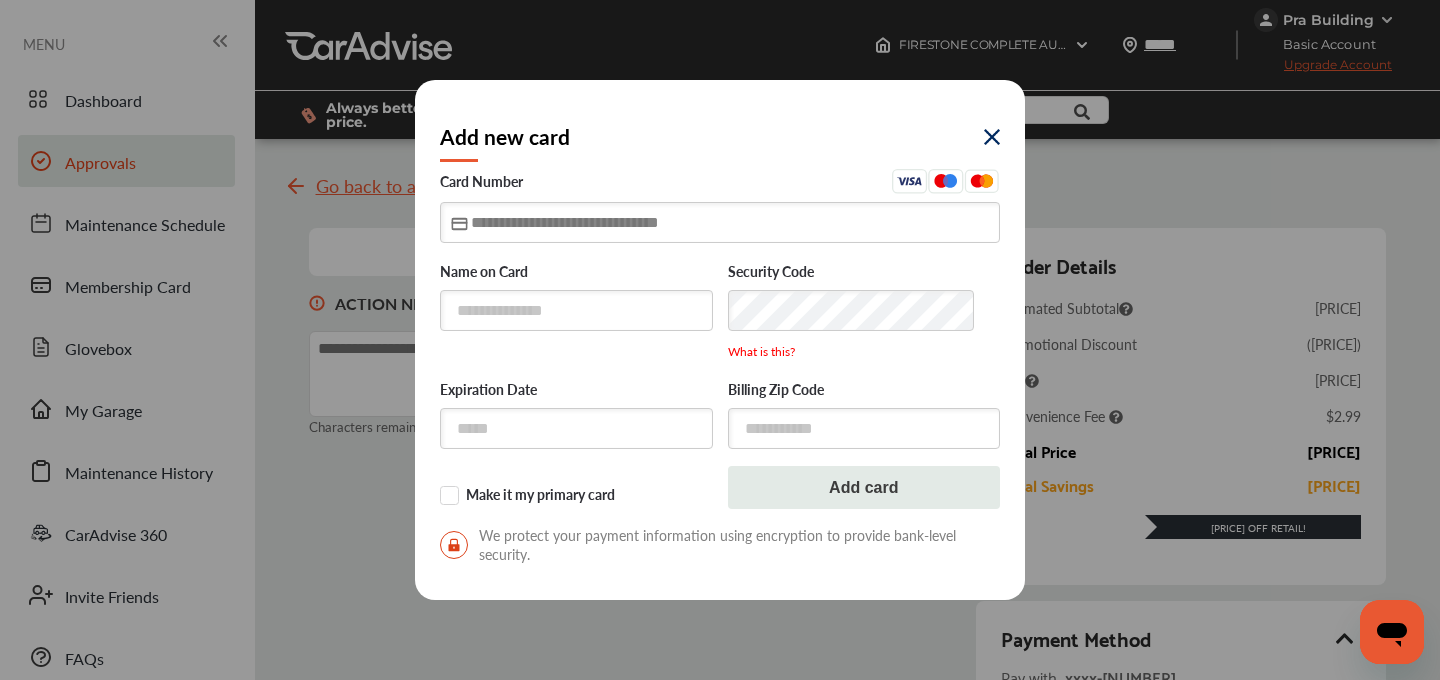 click at bounding box center [720, 222] 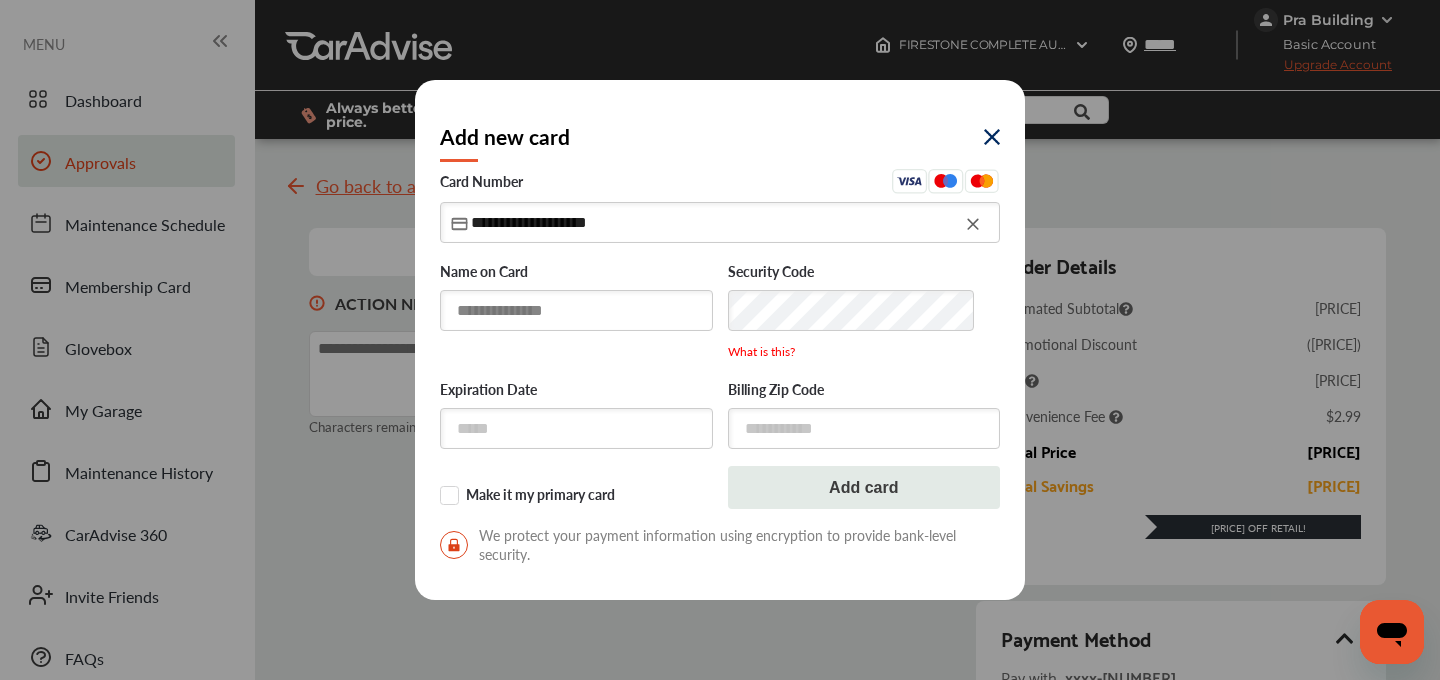 type on "**********" 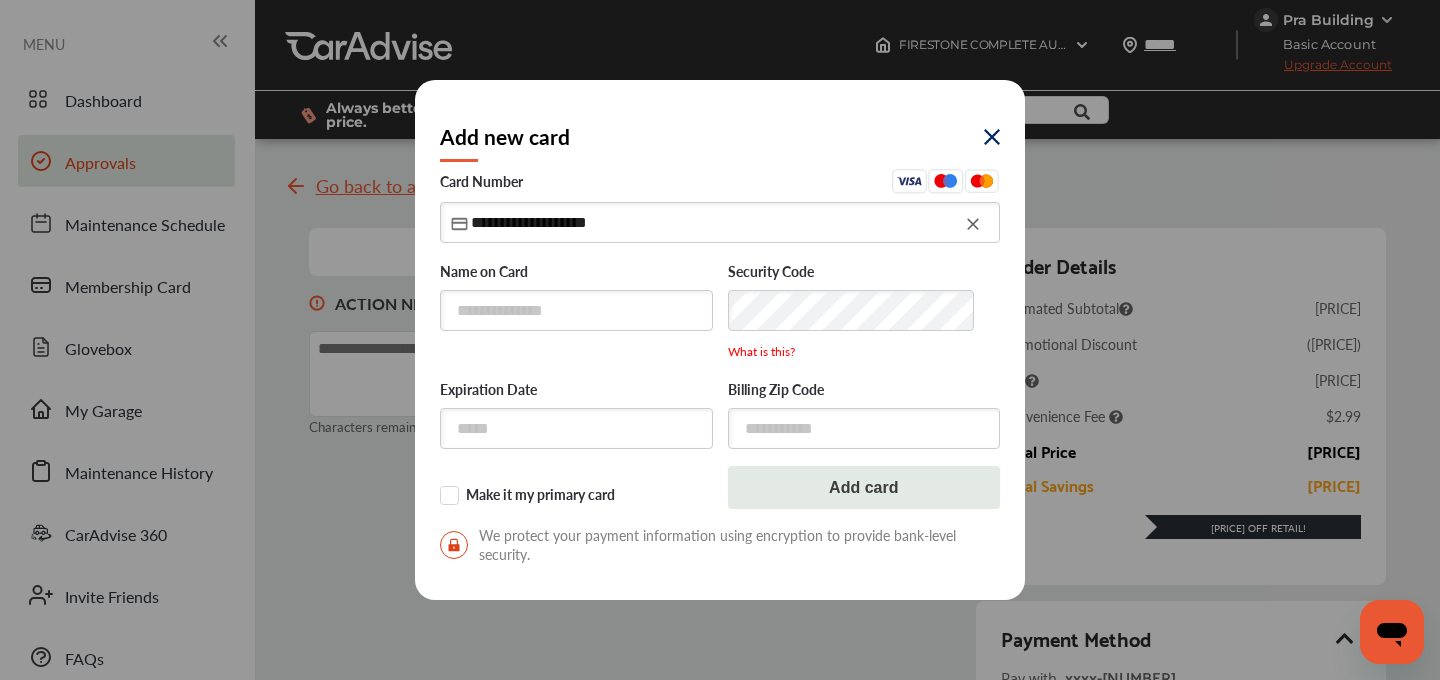 click on "**********" at bounding box center [720, 372] 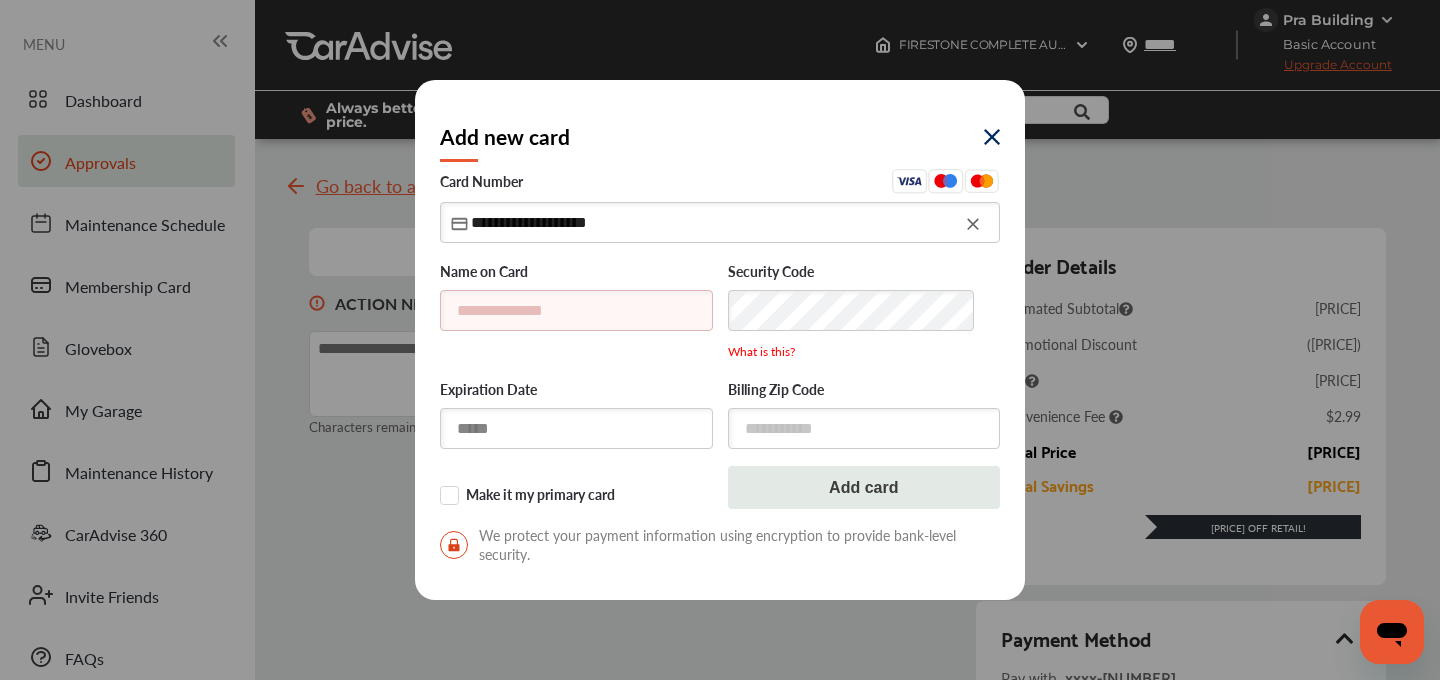 click at bounding box center (576, 428) 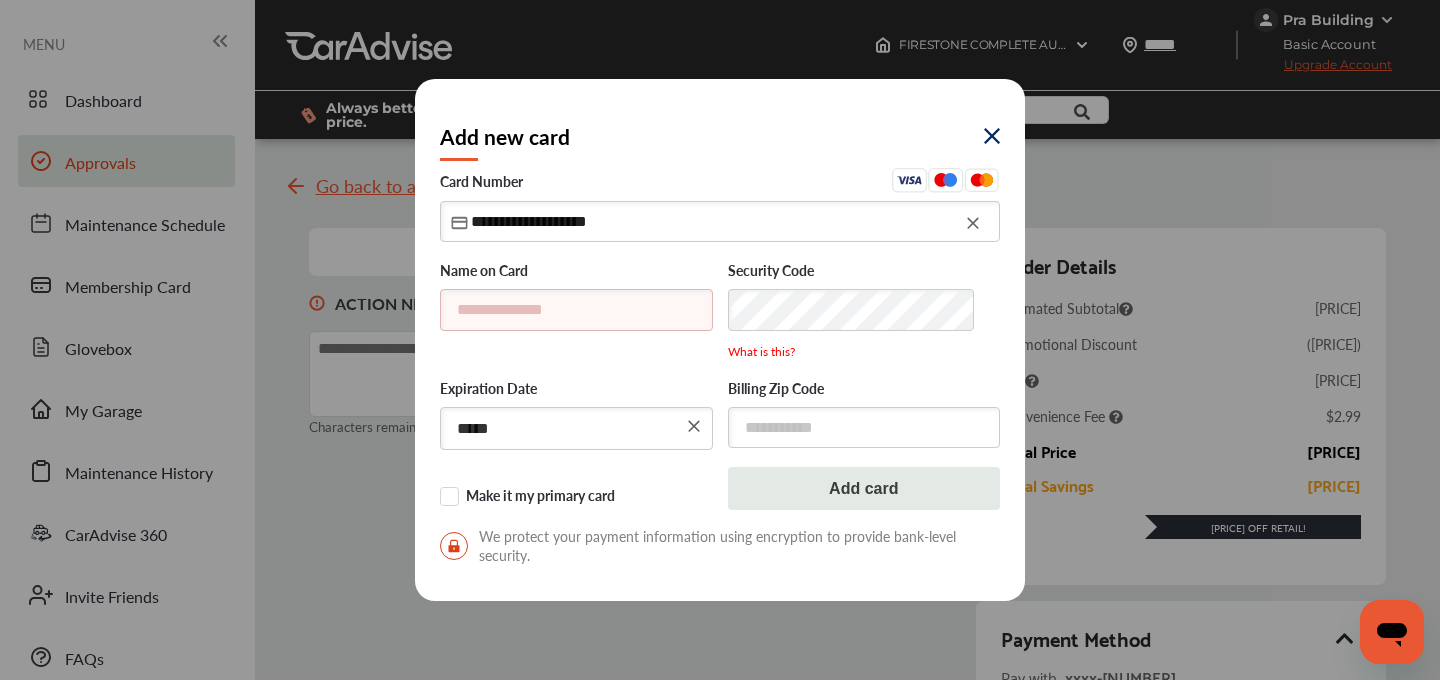 type on "*****" 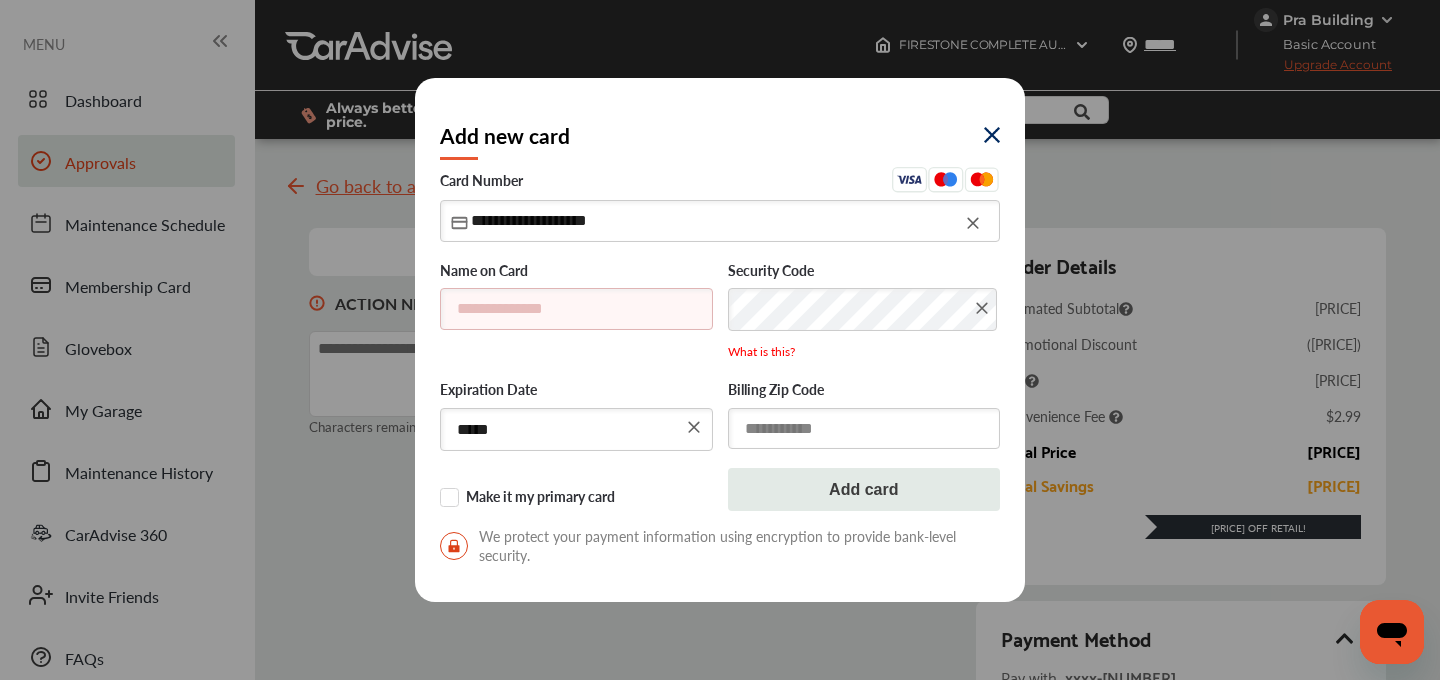click at bounding box center (864, 428) 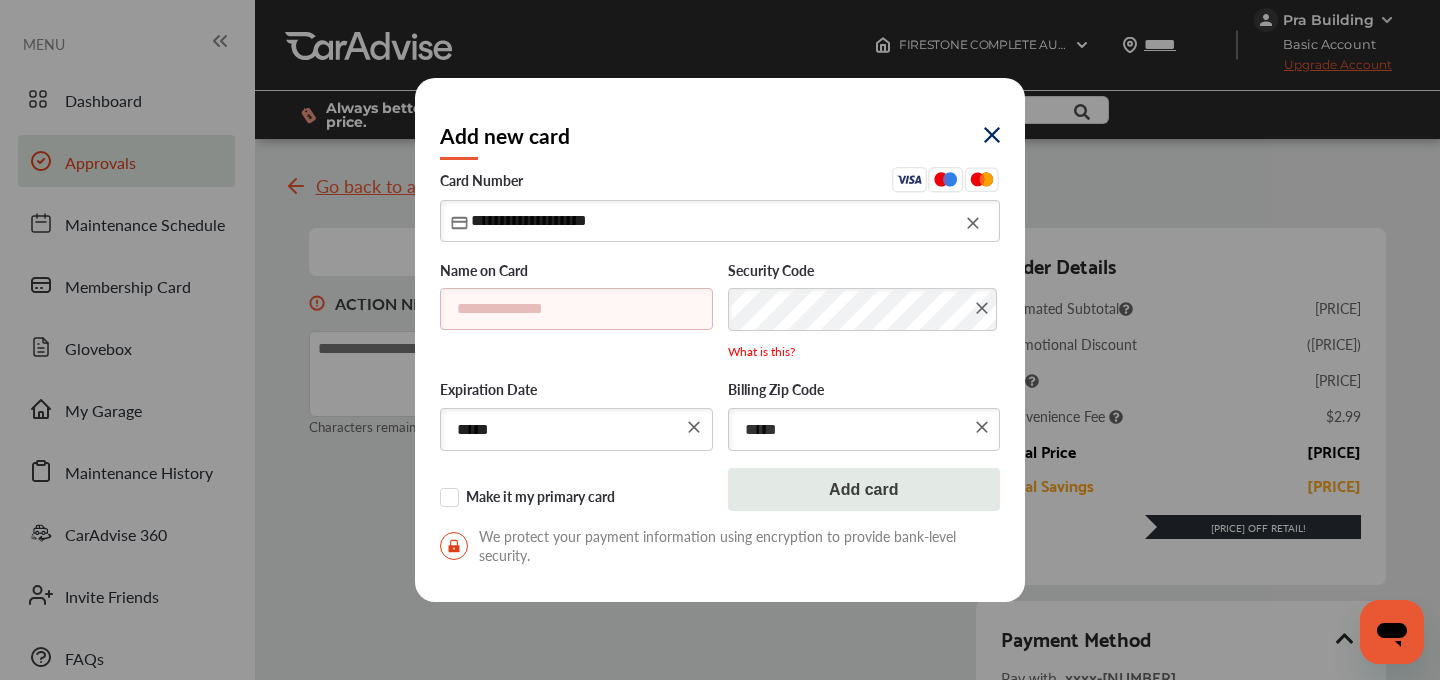 type on "*****" 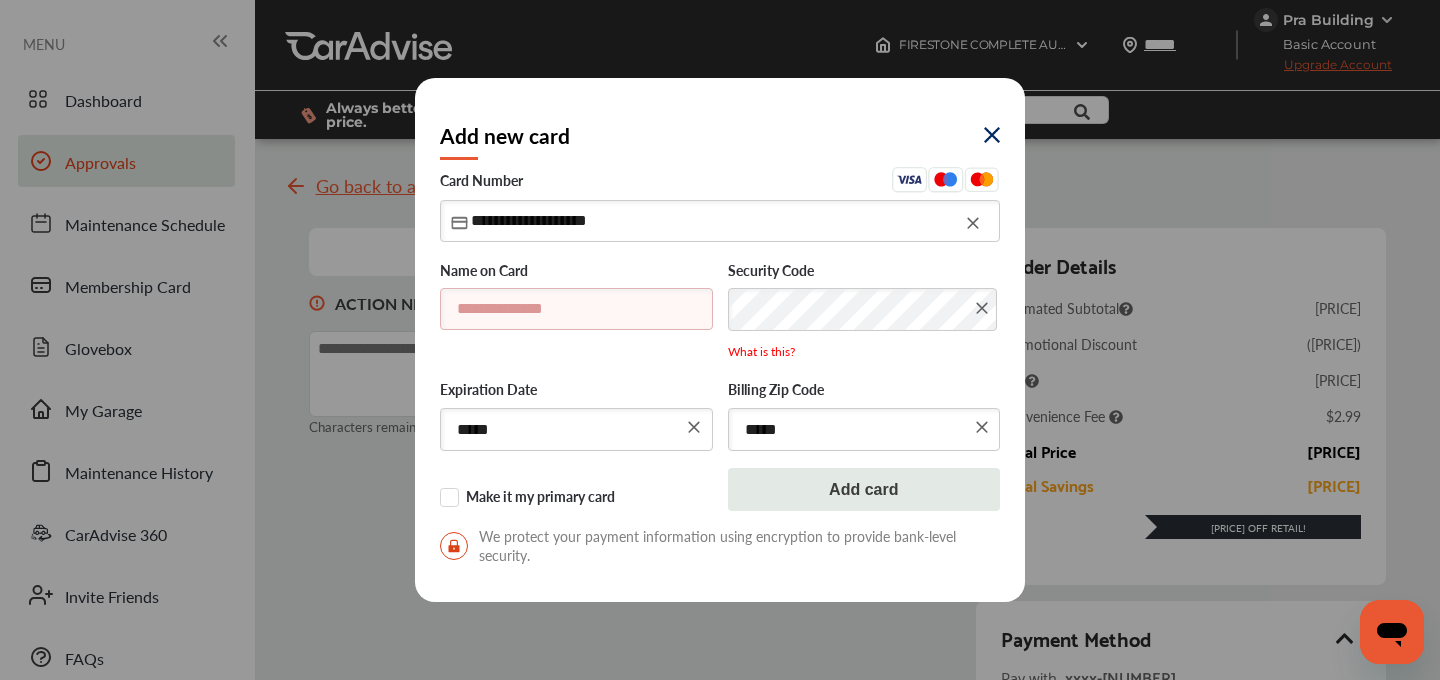 click at bounding box center [576, 308] 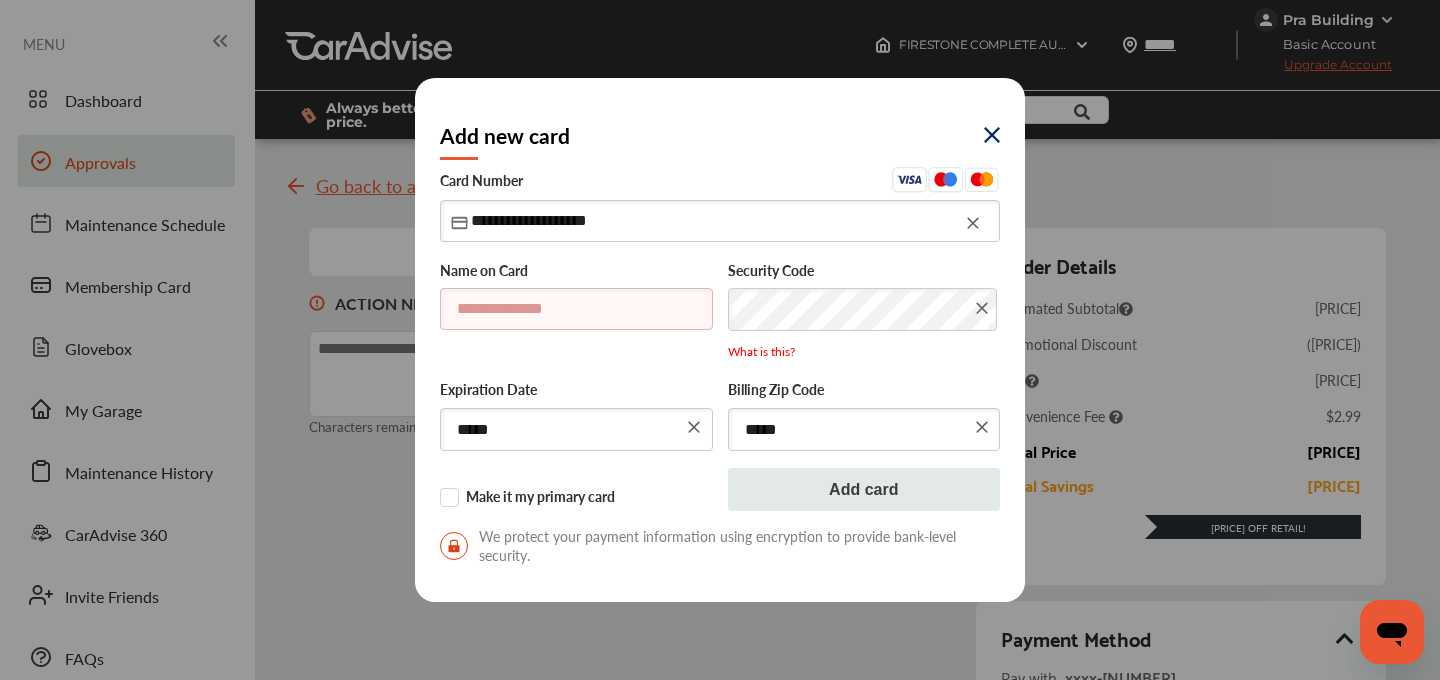 click at bounding box center (576, 308) 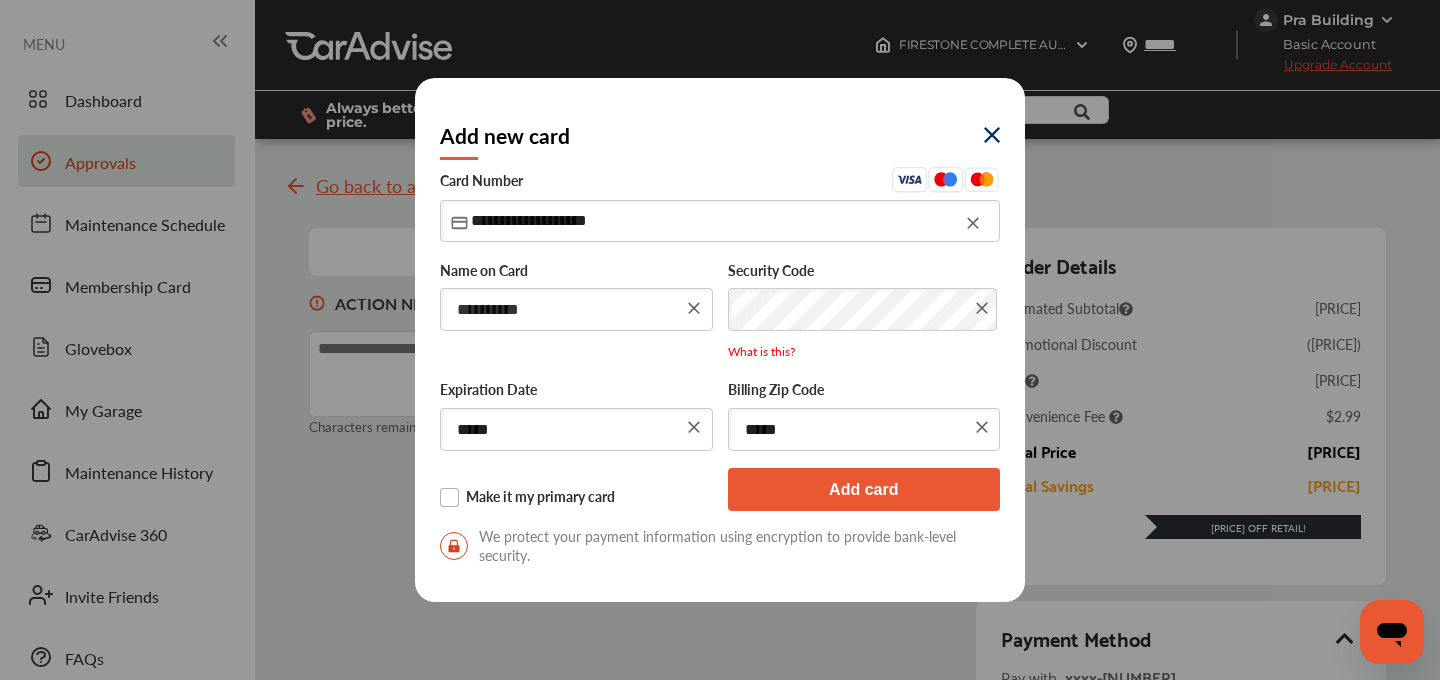 type on "**********" 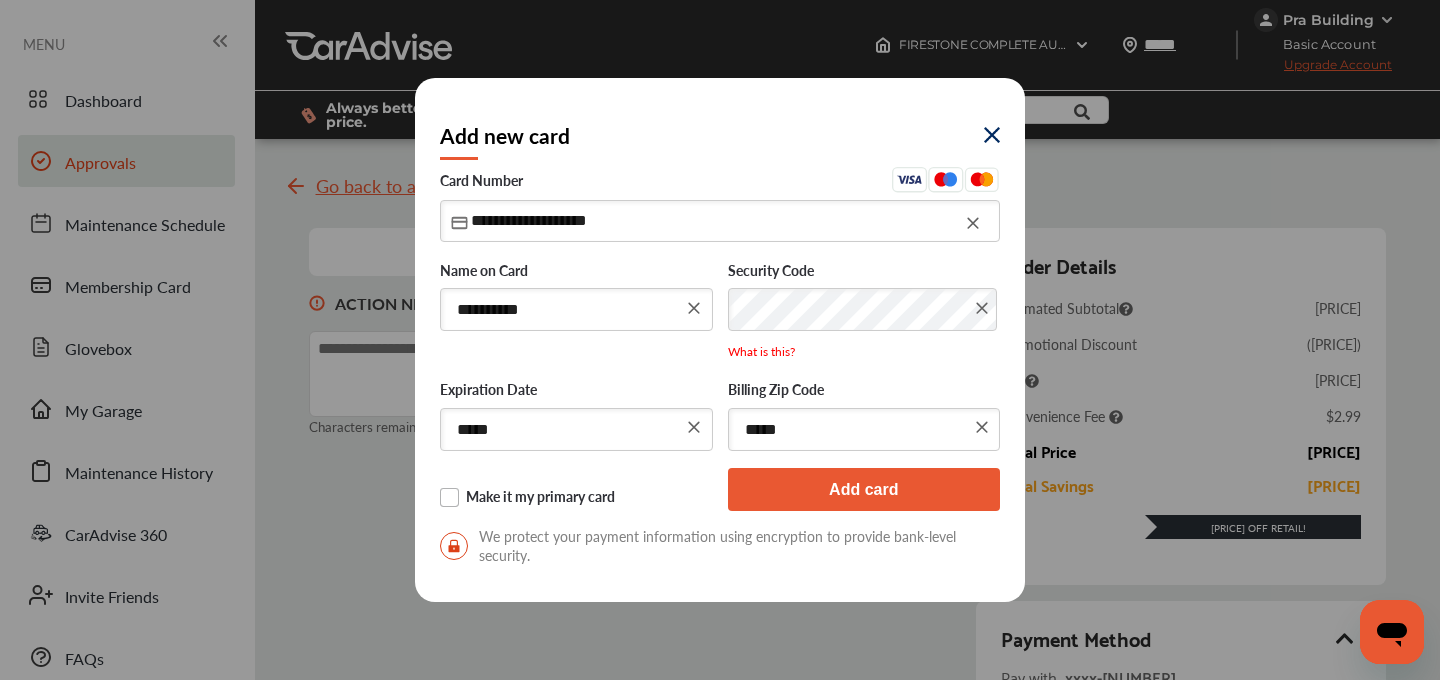 click on "Make it my primary card" at bounding box center (576, 498) 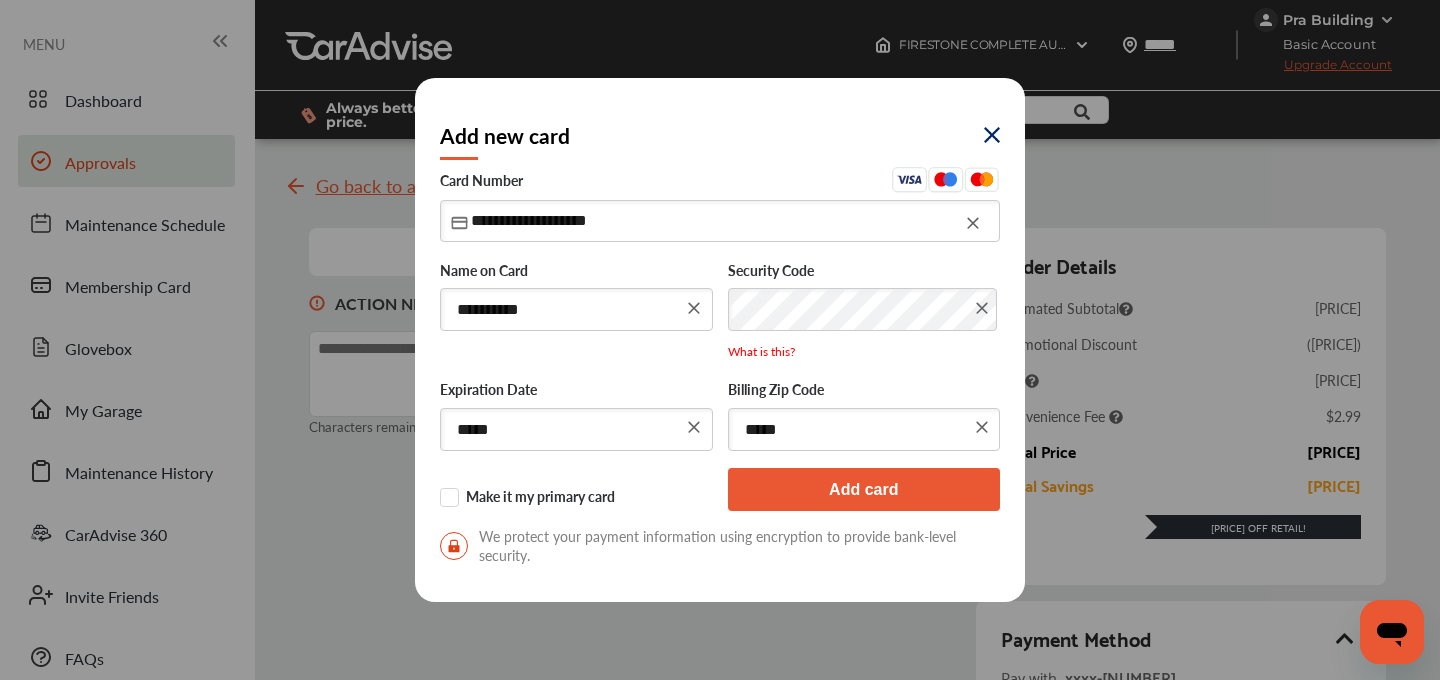 click on "Add card" at bounding box center [864, 489] 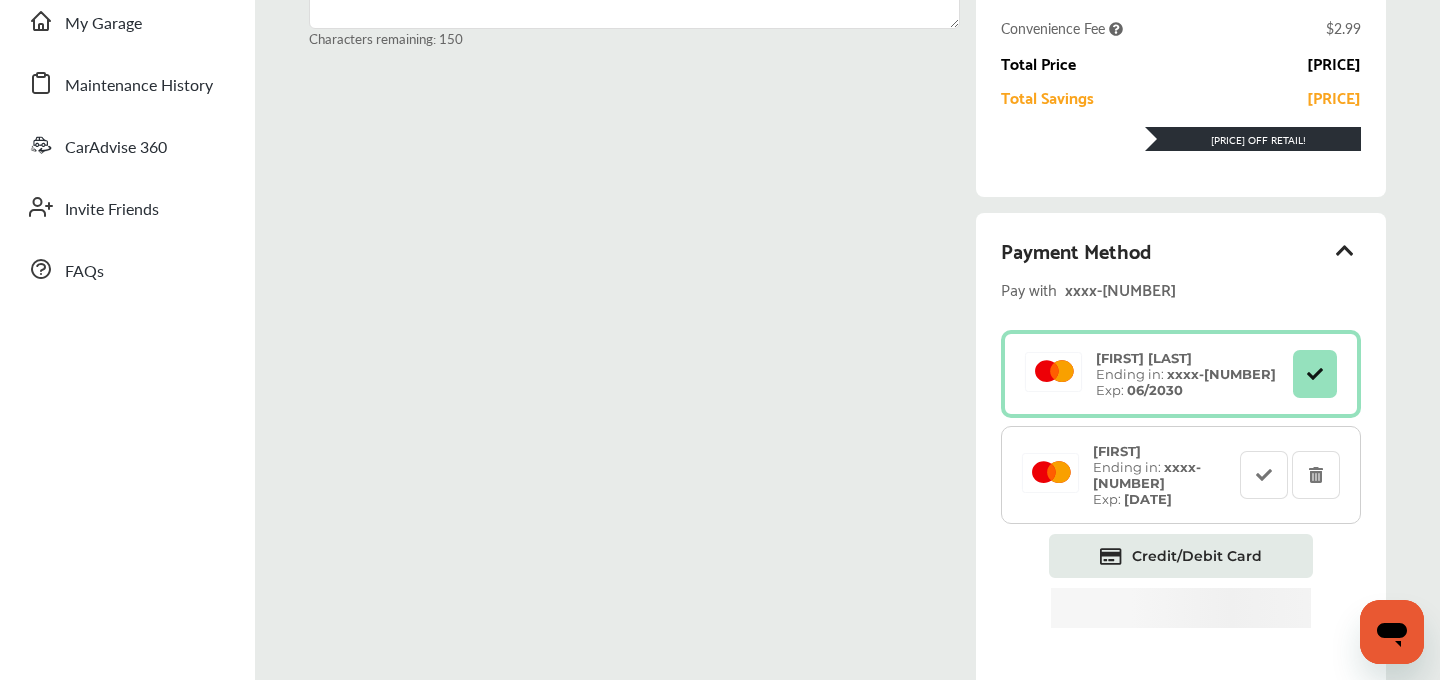 scroll, scrollTop: 690, scrollLeft: 0, axis: vertical 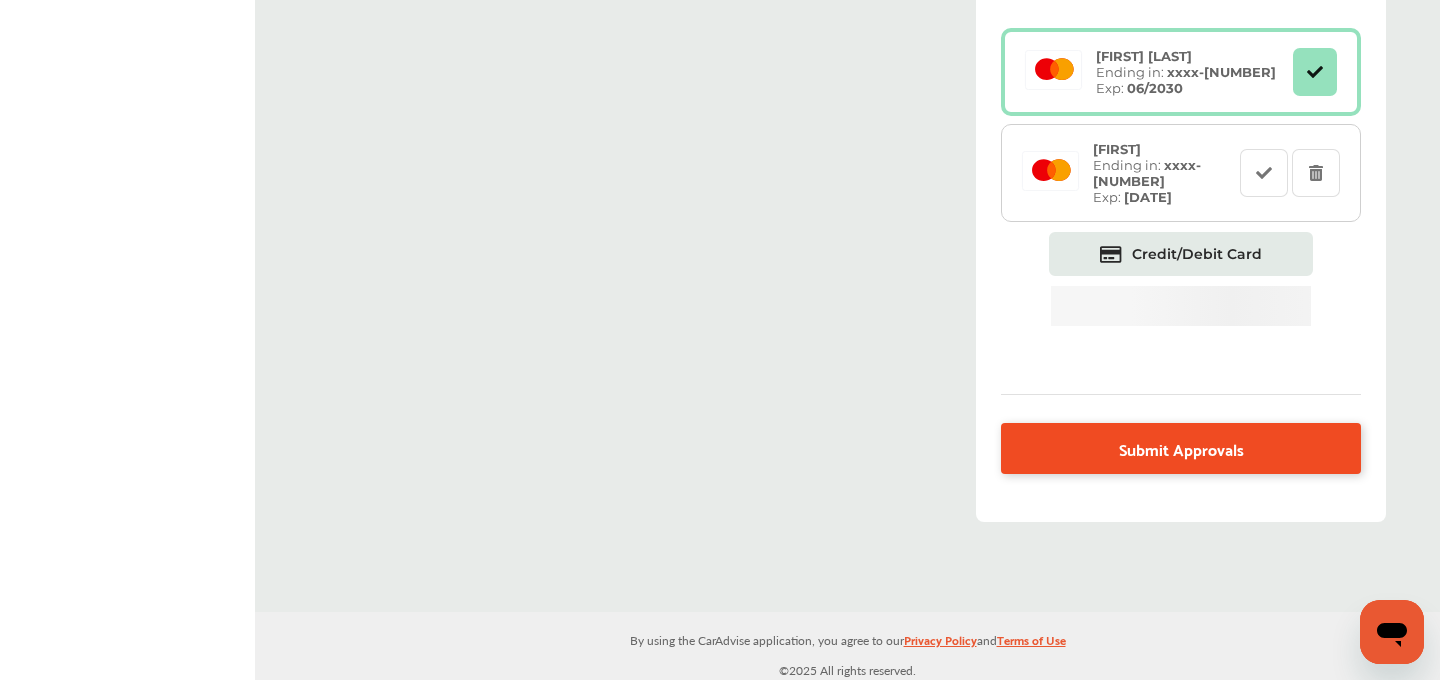 click on "Submit Approvals" at bounding box center [1181, 448] 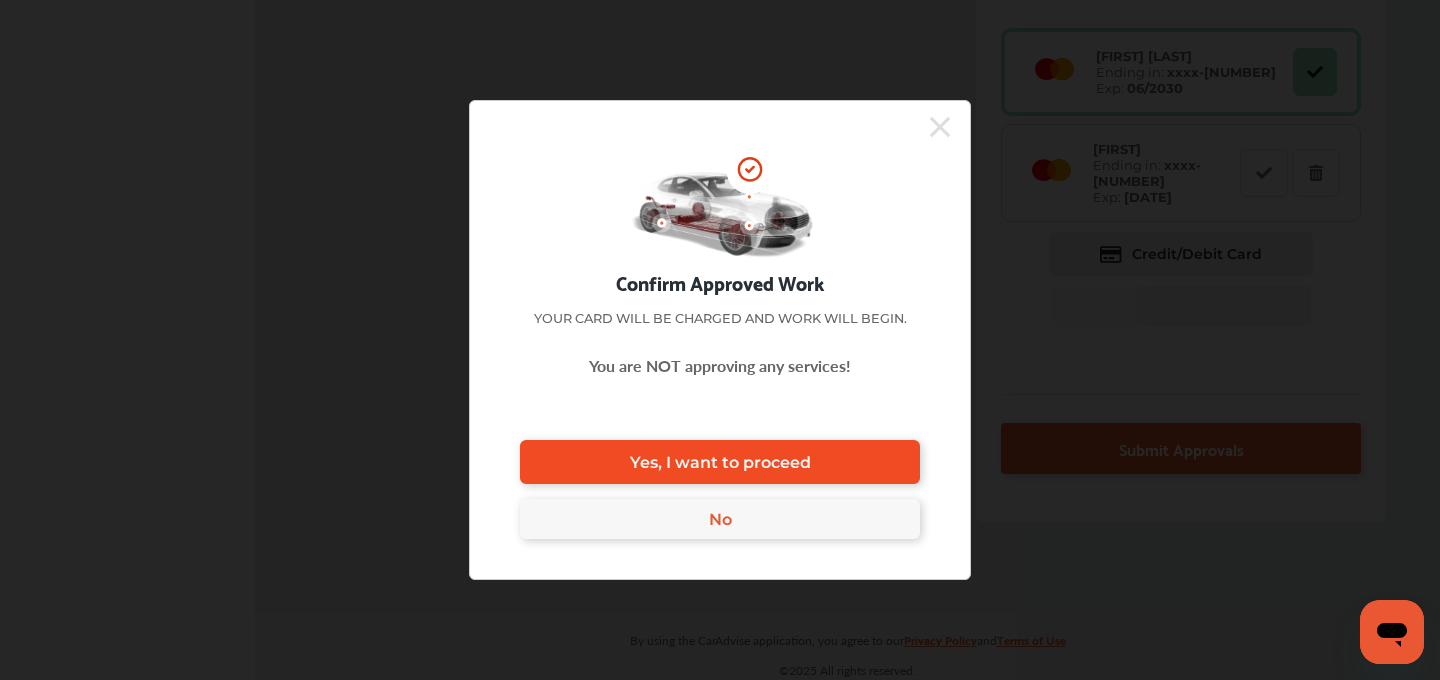 click on "Yes, I want to proceed" at bounding box center [720, 462] 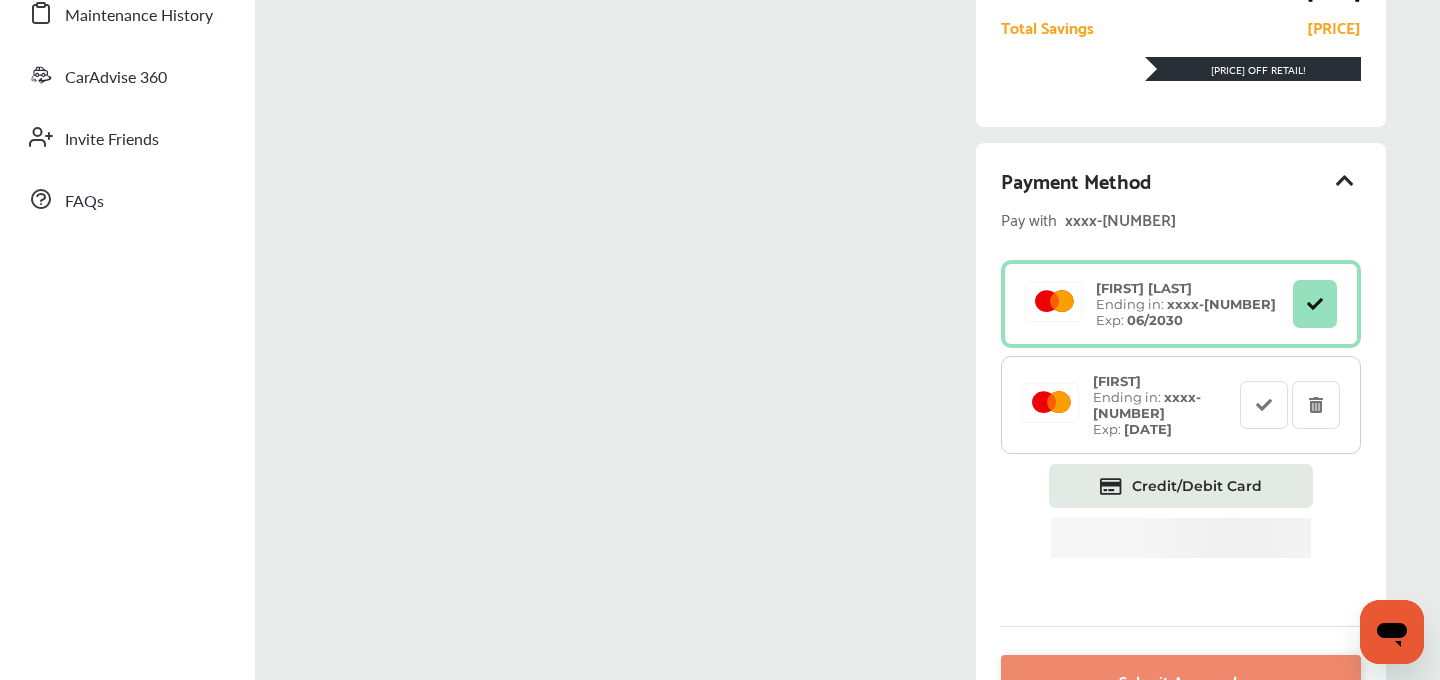 scroll, scrollTop: 690, scrollLeft: 0, axis: vertical 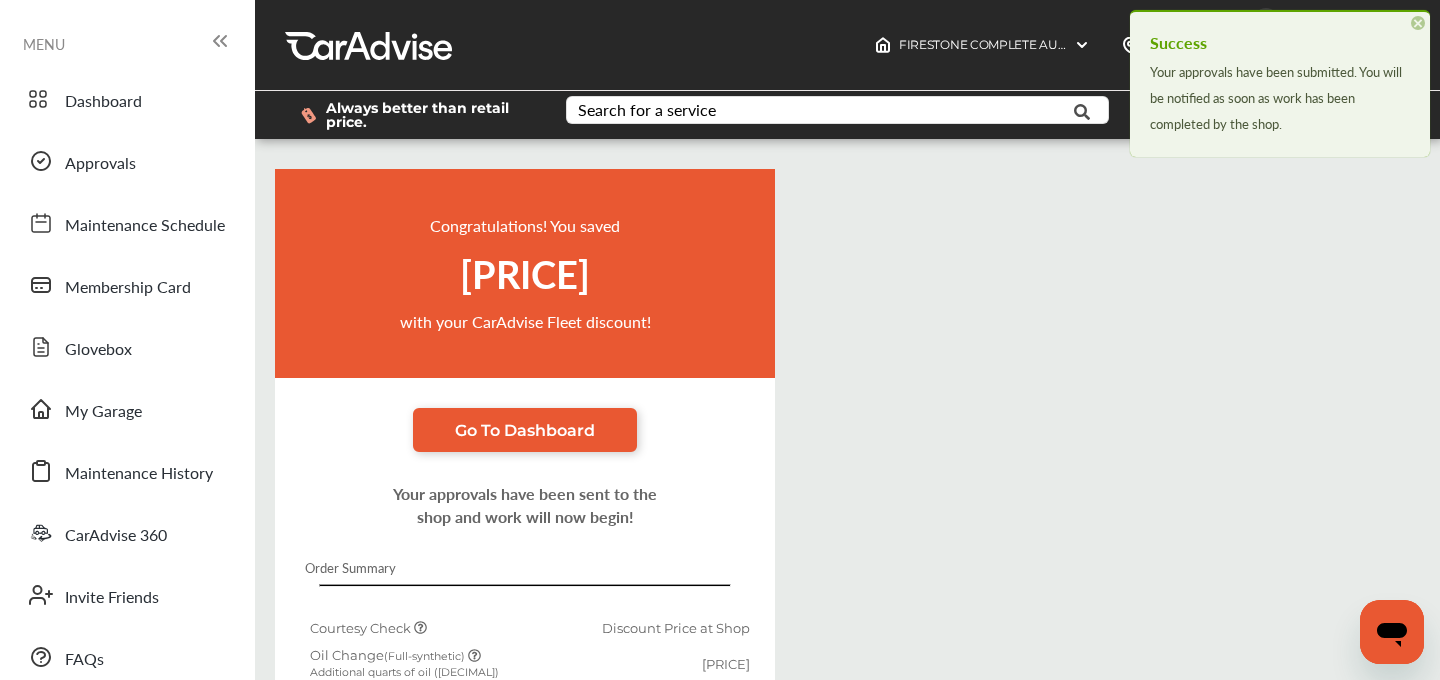 click on "×" at bounding box center [1418, 23] 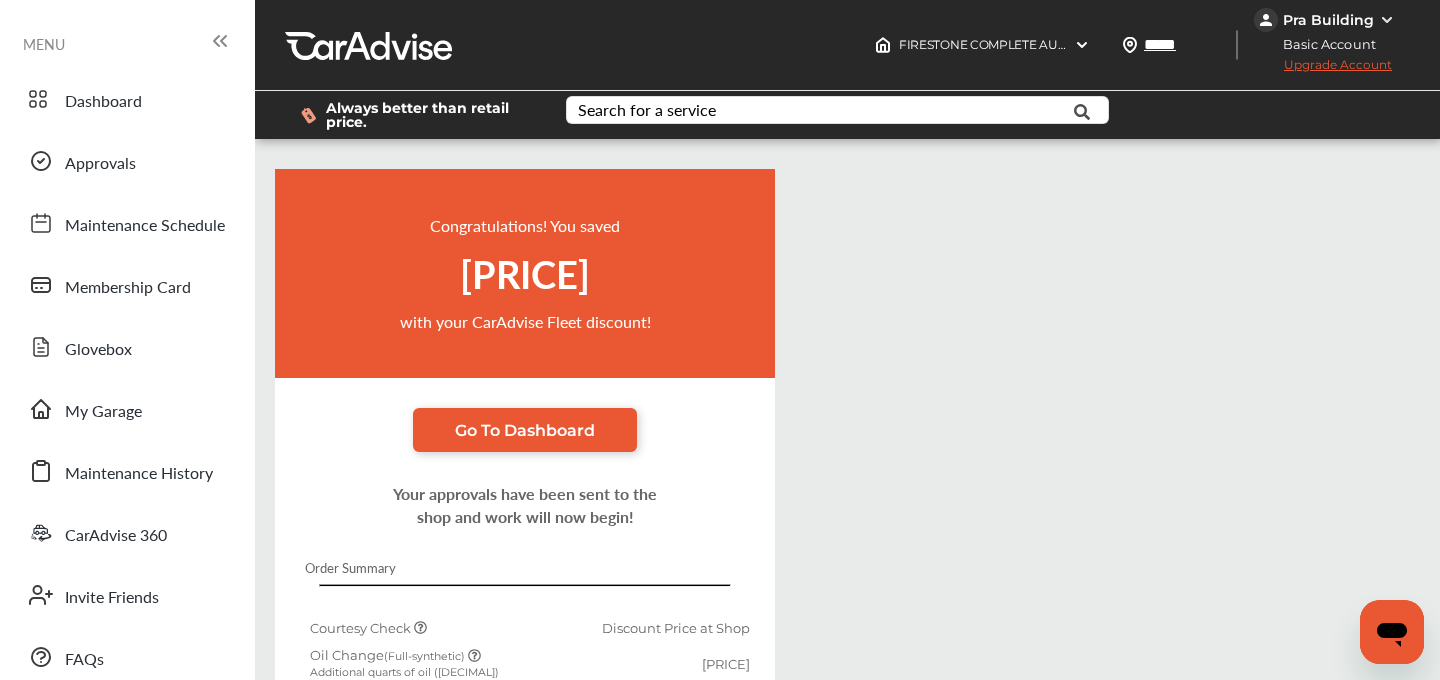 click on "Pra Building" at bounding box center (1328, 20) 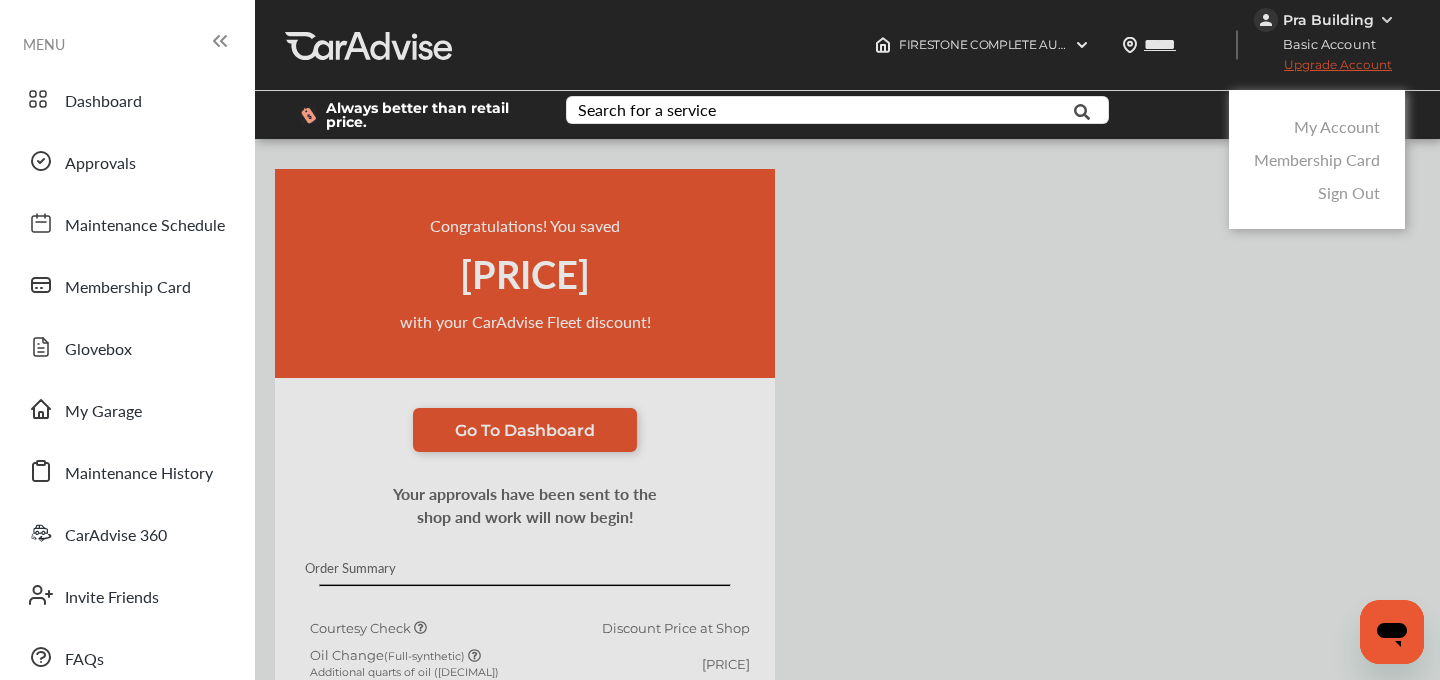 click on "My Account" at bounding box center (1337, 126) 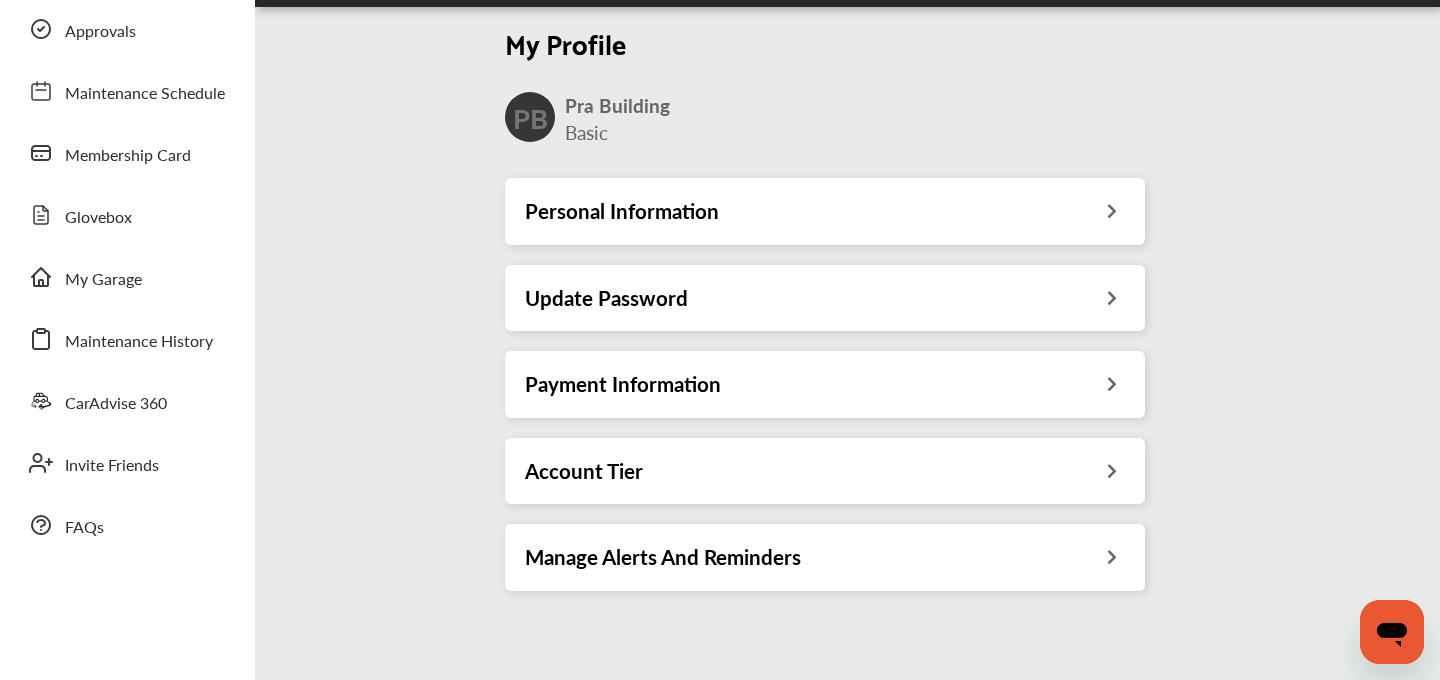 scroll, scrollTop: 148, scrollLeft: 0, axis: vertical 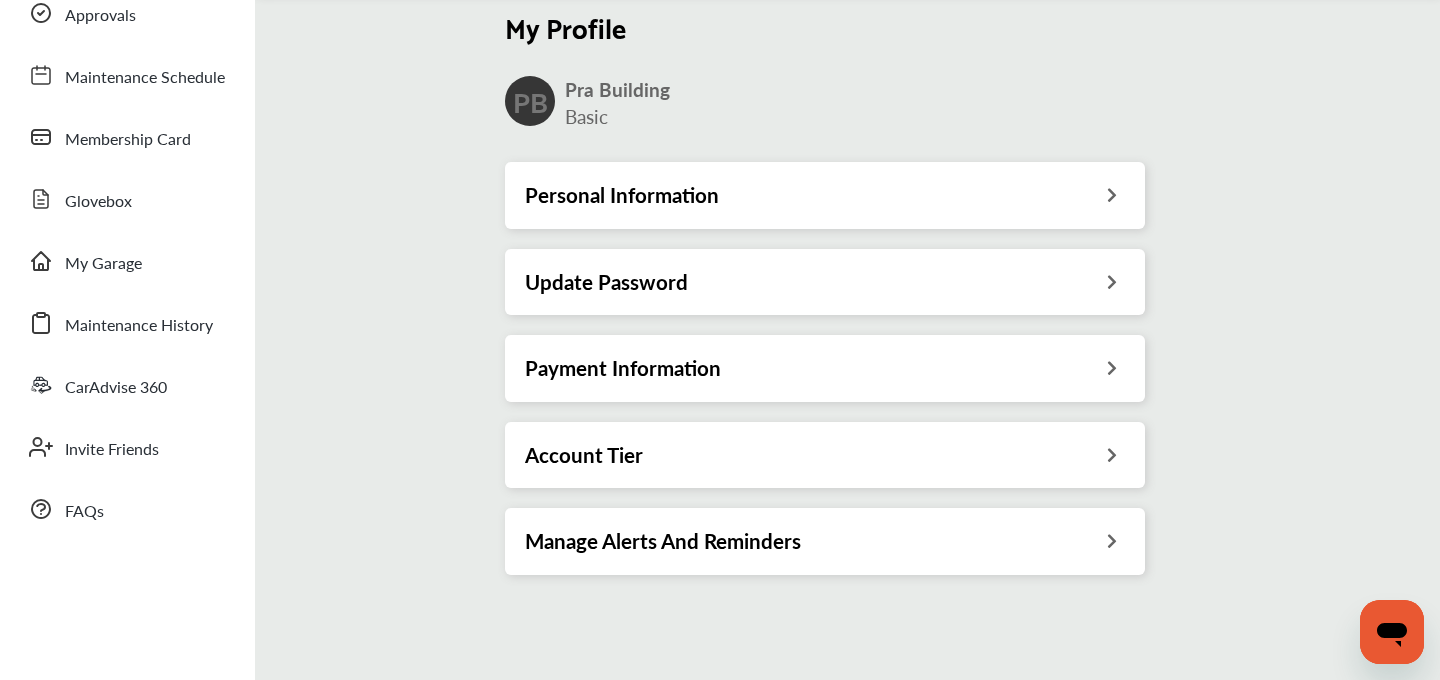 click on "Payment Information" at bounding box center [623, 368] 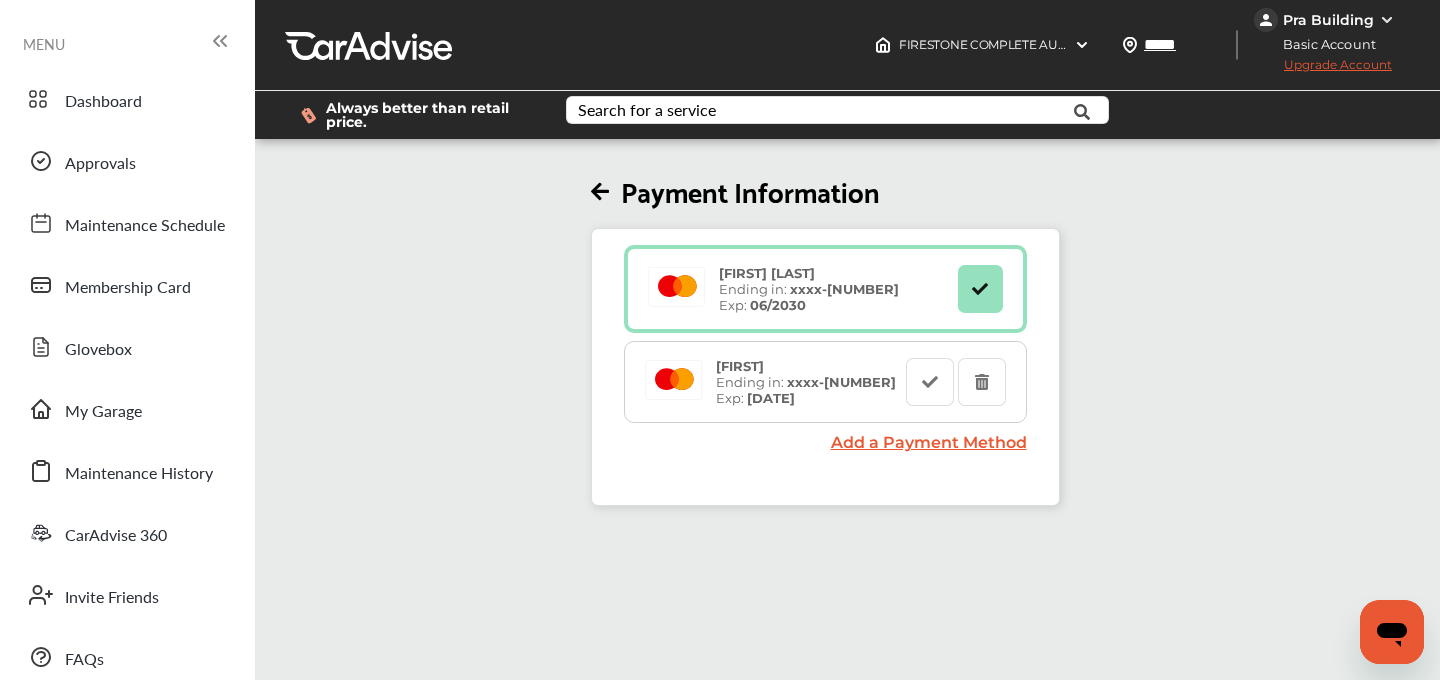 click at bounding box center [958, 382] 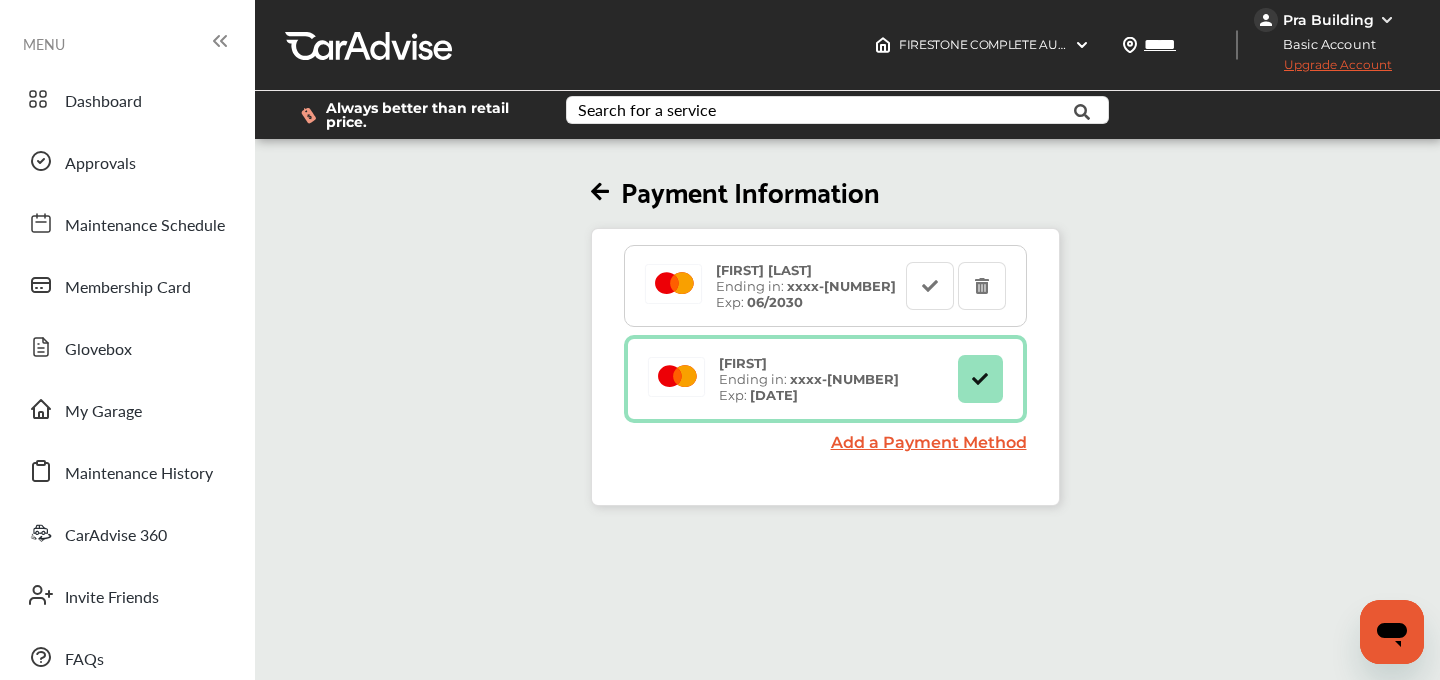 click at bounding box center (980, 379) 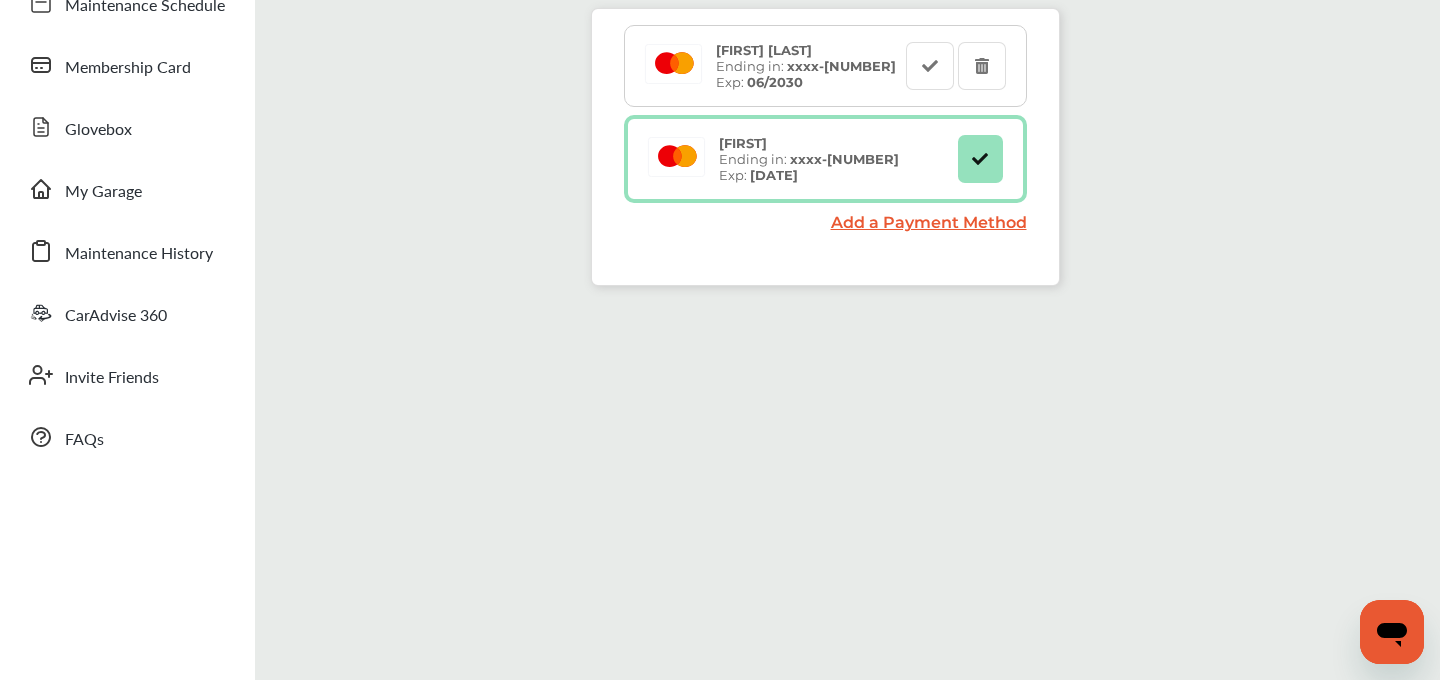 scroll, scrollTop: 0, scrollLeft: 0, axis: both 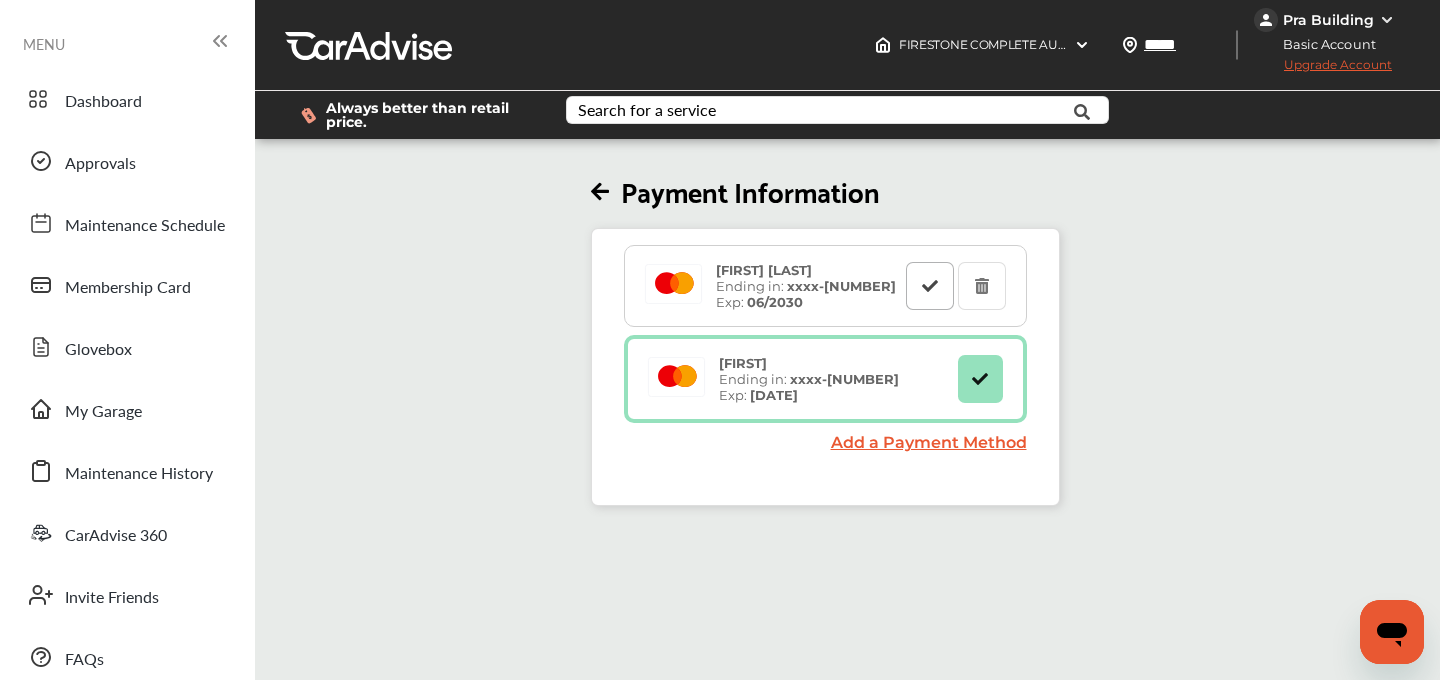 click at bounding box center [929, 285] 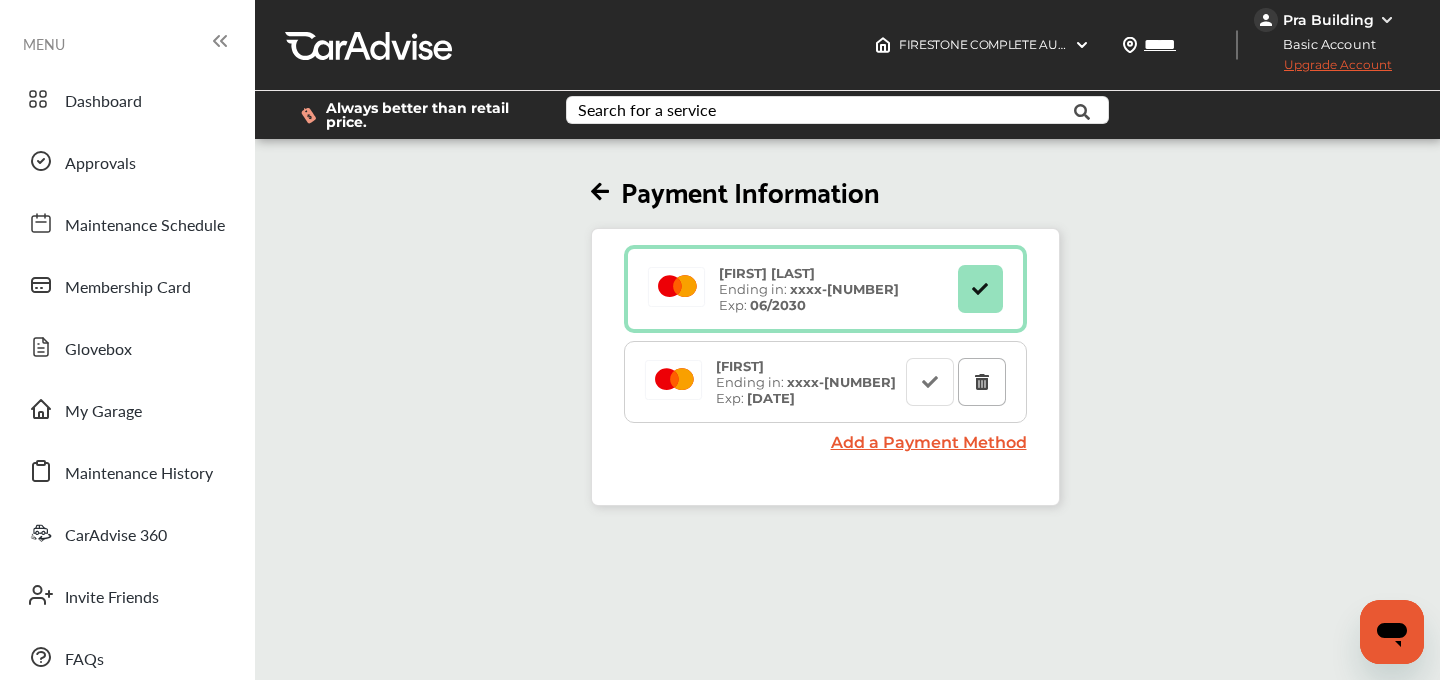 click at bounding box center [981, 381] 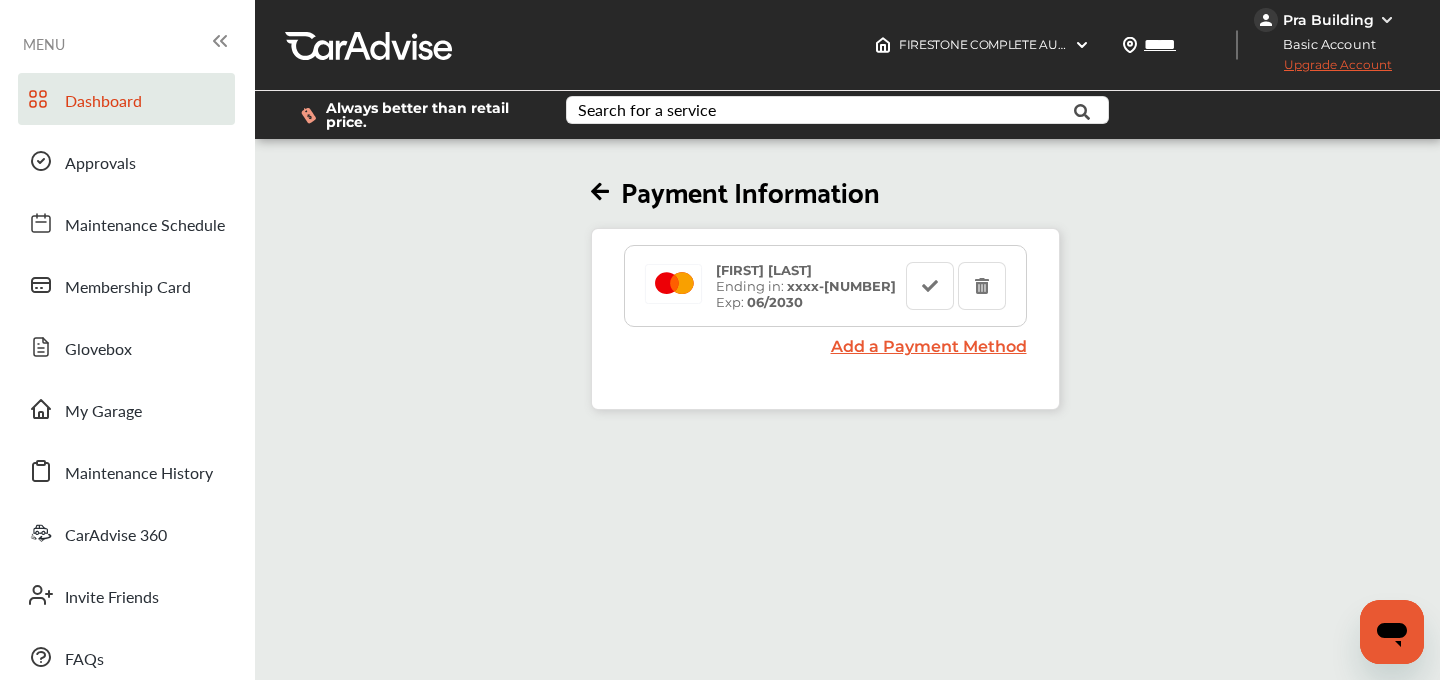 click on "Dashboard" at bounding box center [126, 99] 